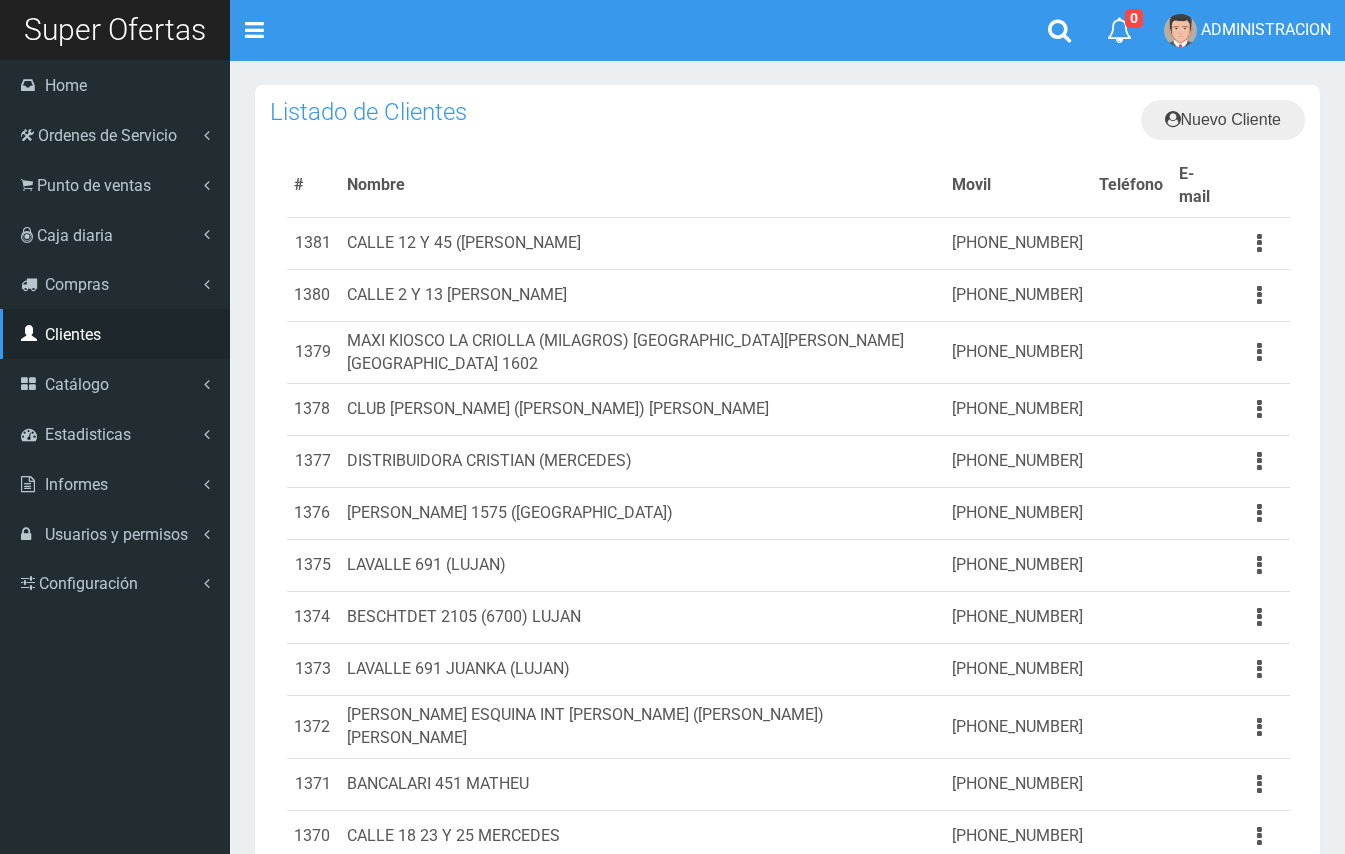 scroll, scrollTop: 0, scrollLeft: 0, axis: both 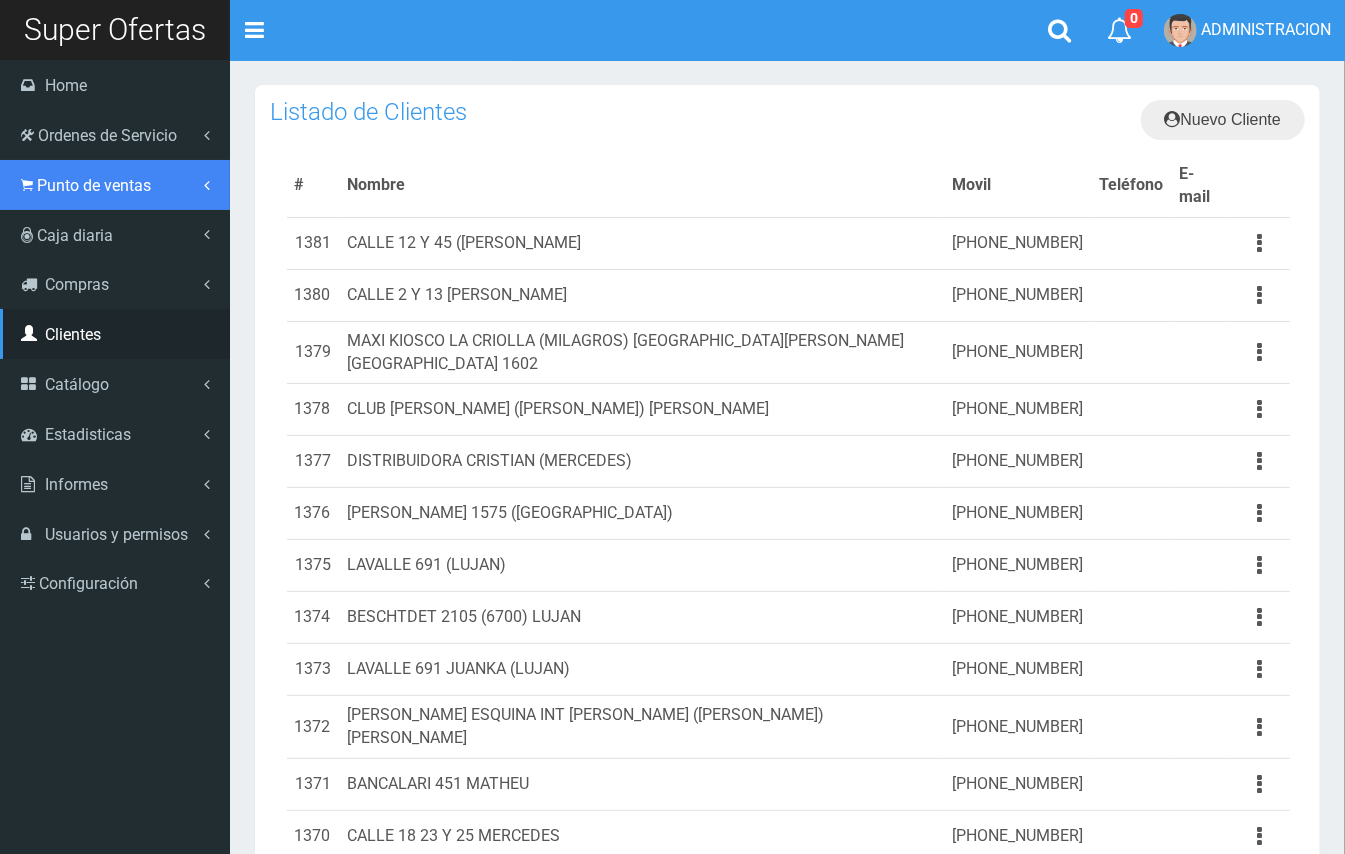 click on "Punto de ventas" at bounding box center (94, 185) 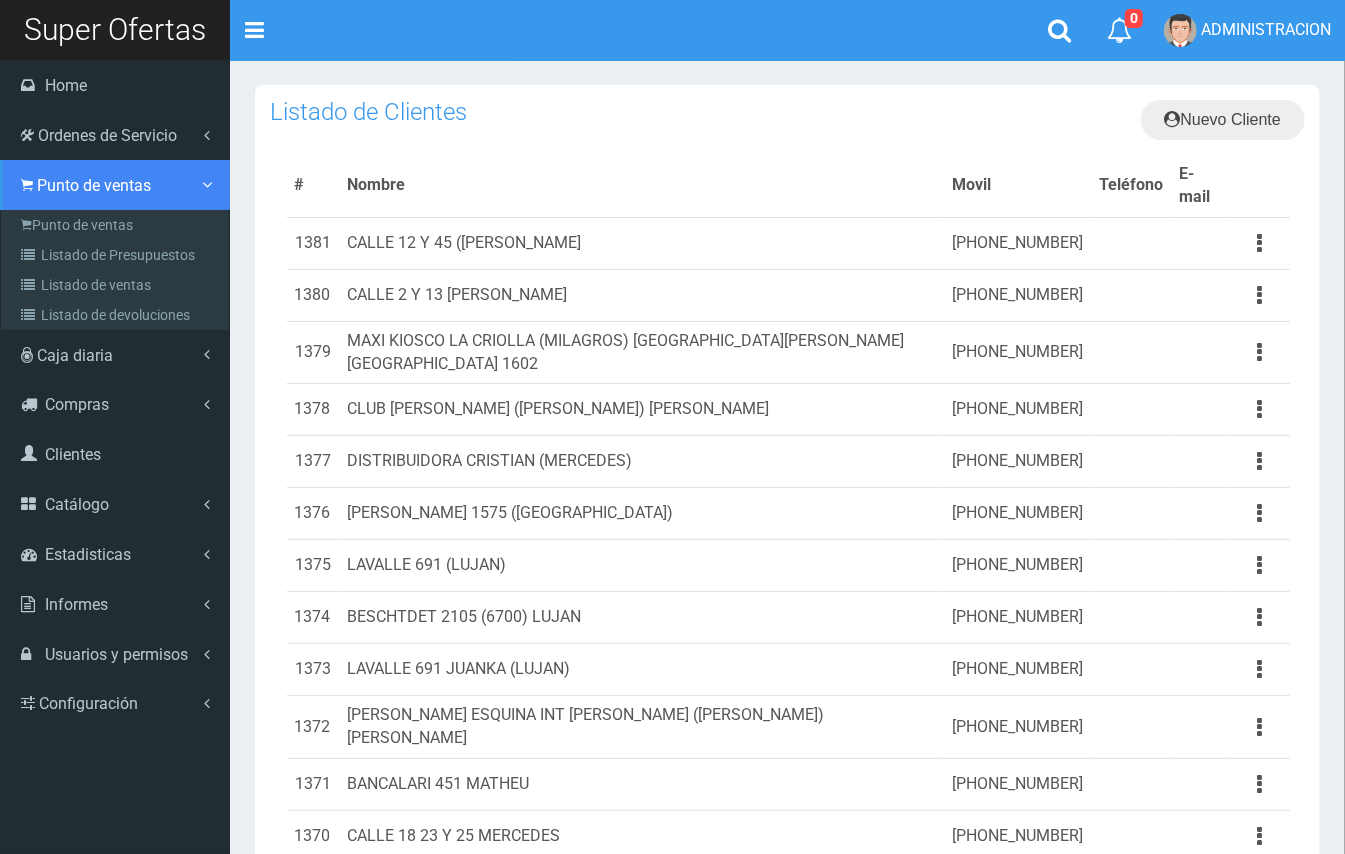 click on "Punto de ventas
Punto de ventas
Listado de Presupuestos    Listado de ventas
Listado de devoluciones" at bounding box center (115, 245) 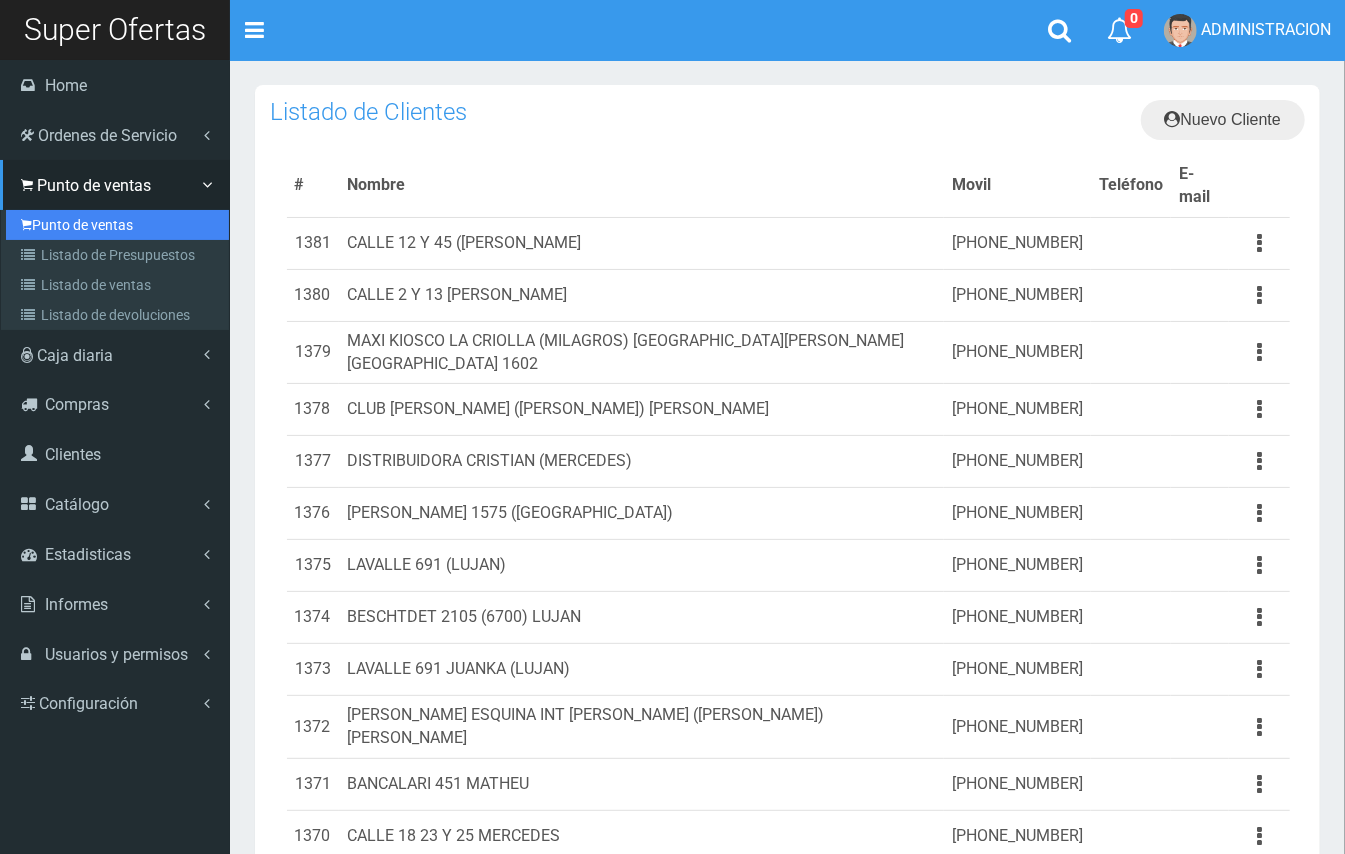 click on "Punto de ventas" at bounding box center (117, 225) 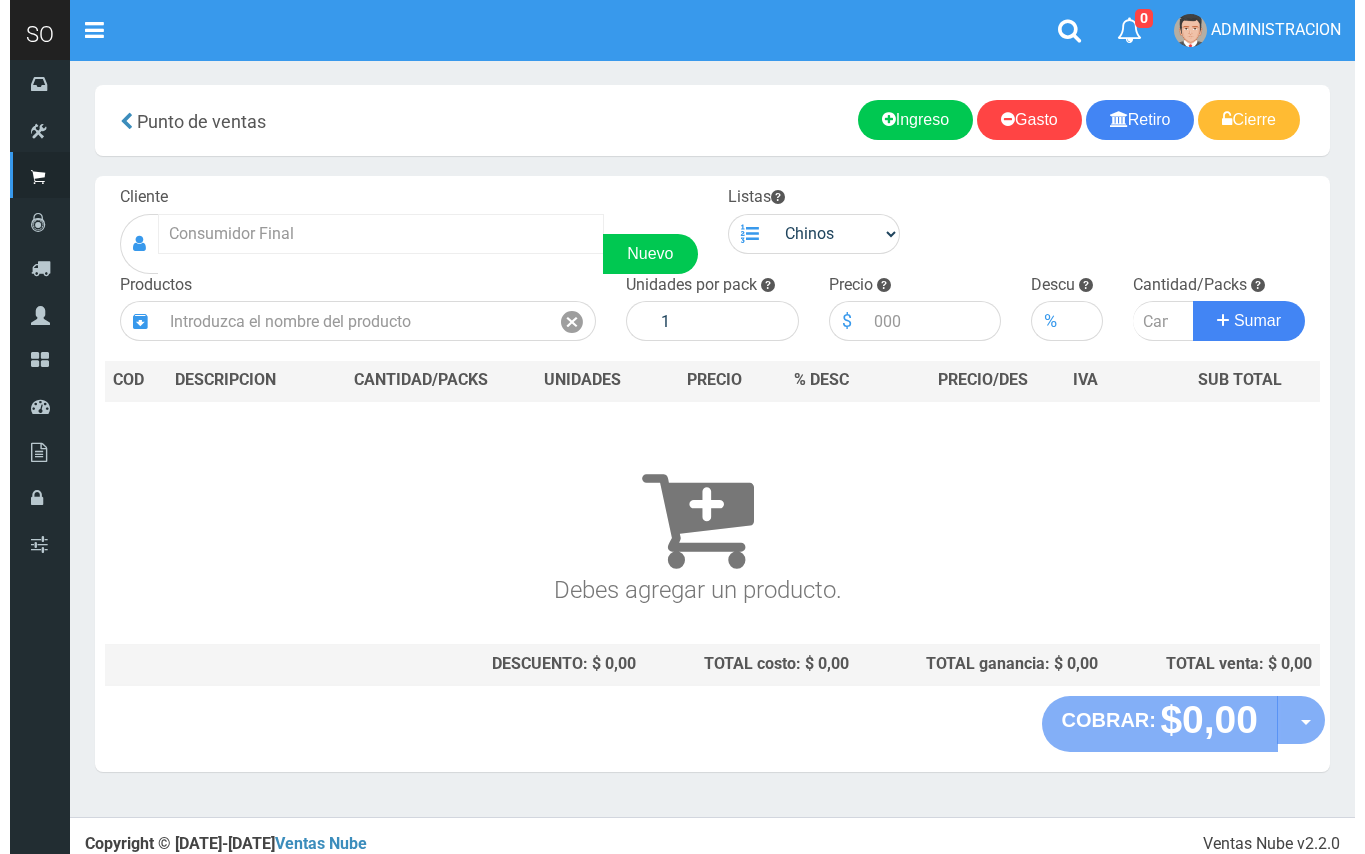 scroll, scrollTop: 0, scrollLeft: 0, axis: both 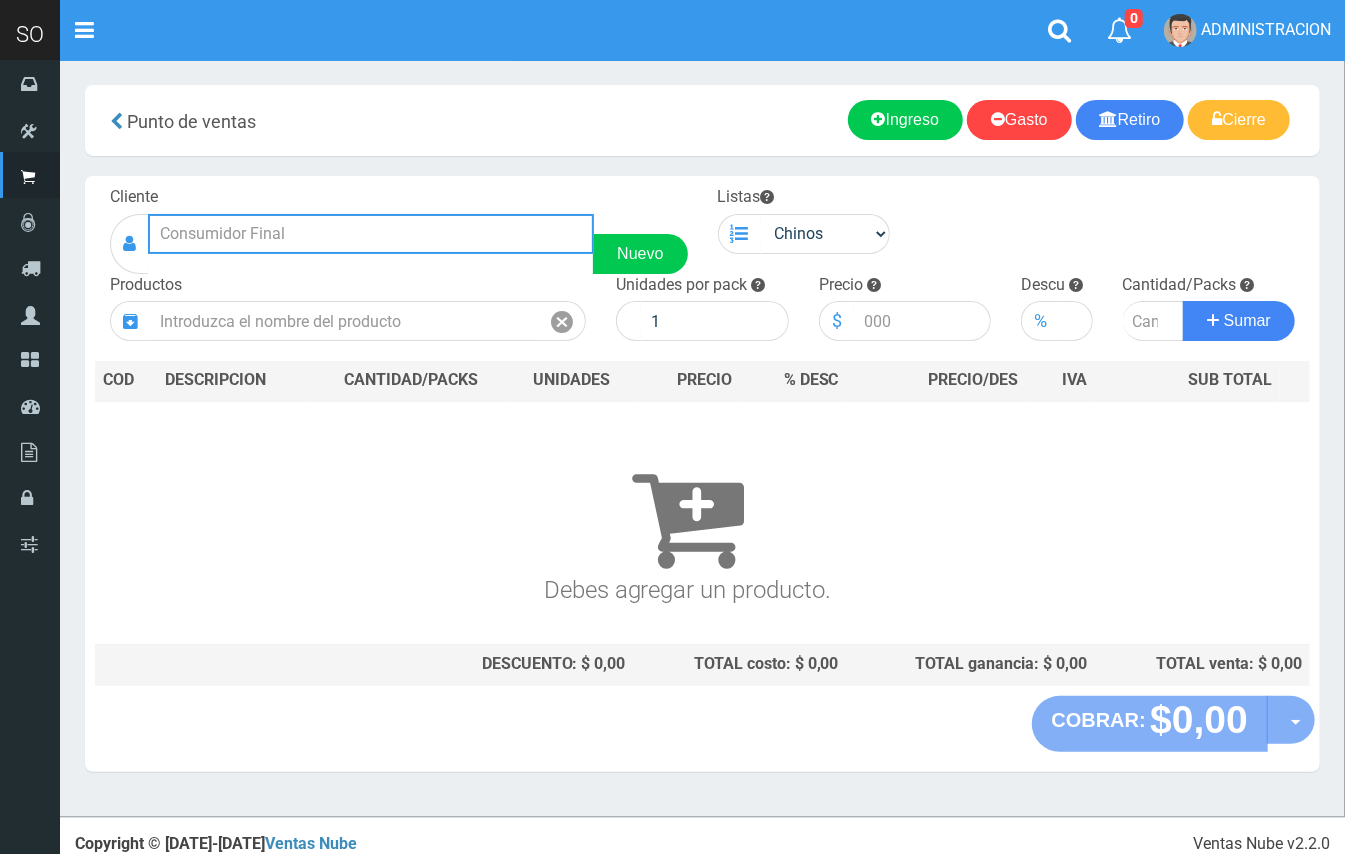 click at bounding box center [371, 234] 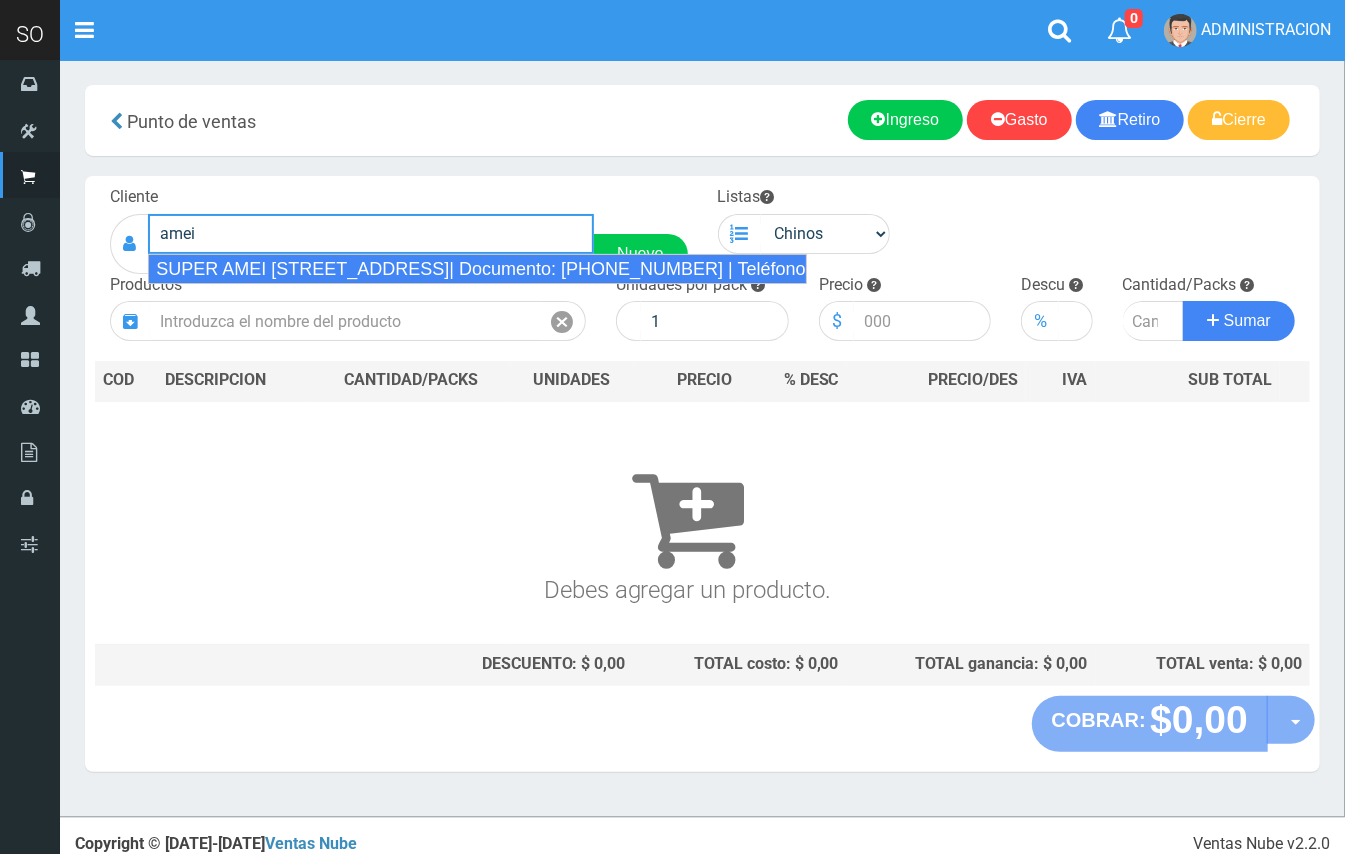 click on "SUPER AMEI CALLE 2 139 (MERCEDES)| Documento: 451787863 | Teléfono:" at bounding box center (477, 269) 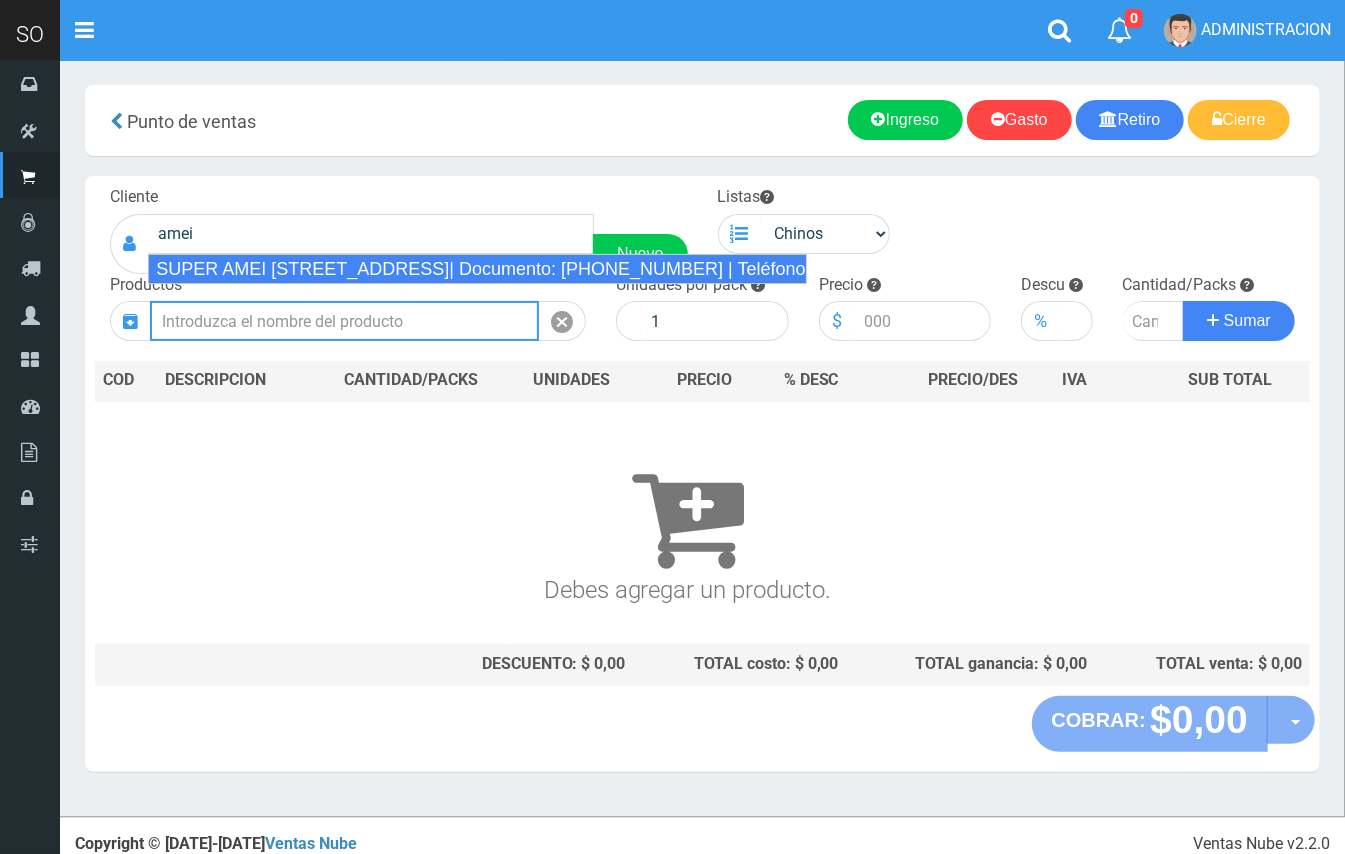 type on "SUPER AMEI CALLE 2 139 (MERCEDES)| Documento: 451787863 | Teléfono:" 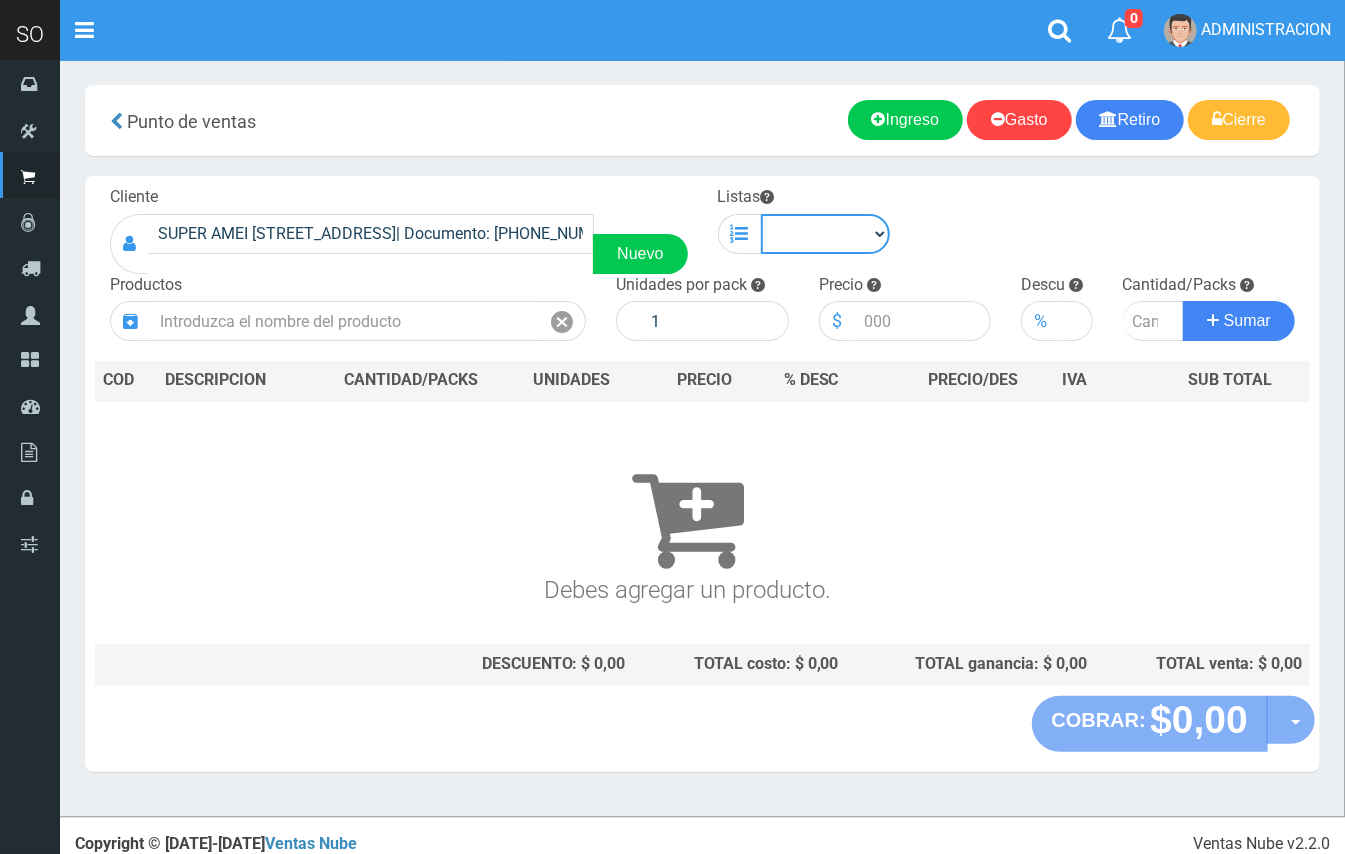 drag, startPoint x: 808, startPoint y: 230, endPoint x: 808, endPoint y: 241, distance: 11 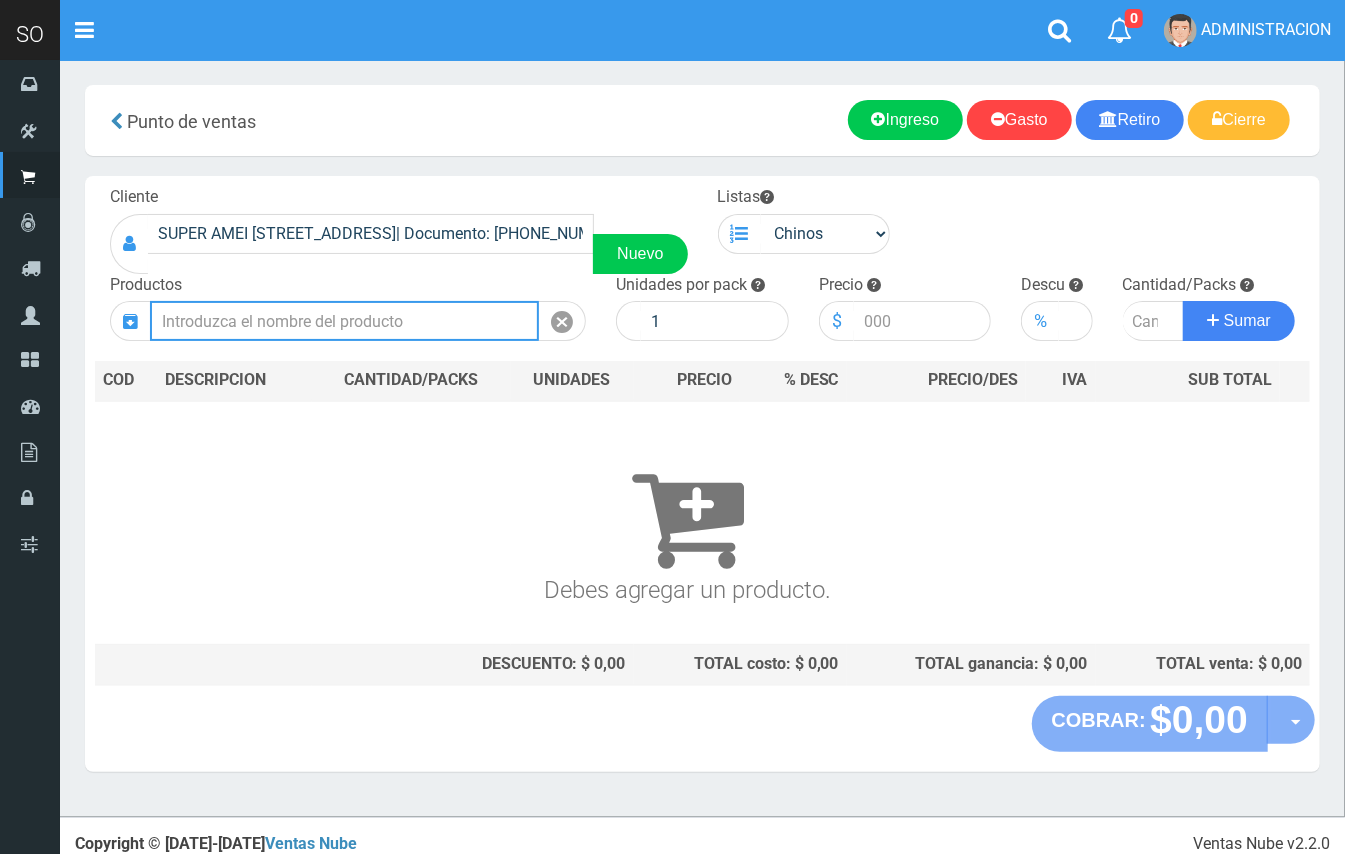 click at bounding box center (344, 321) 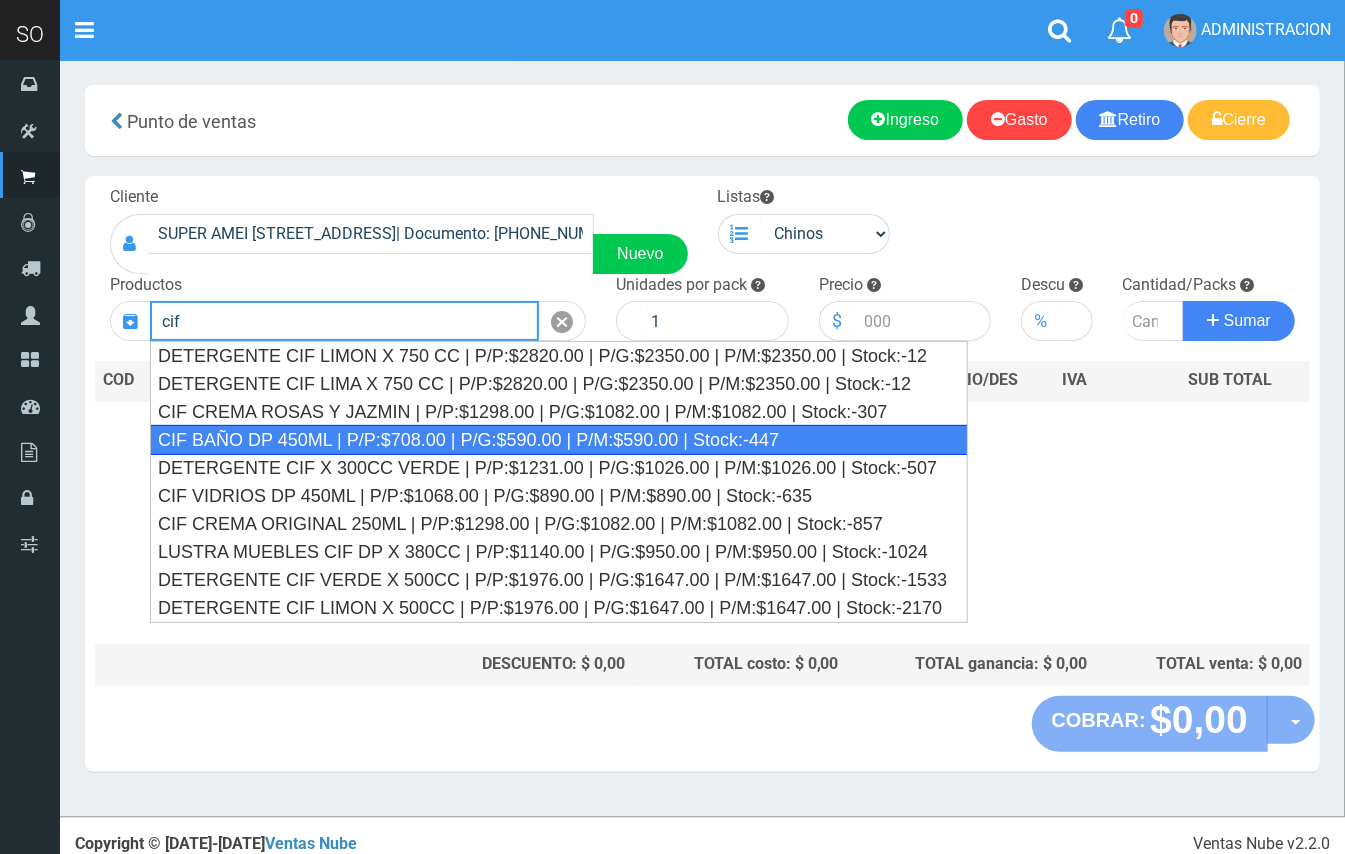 click on "CIF BAÑO DP 450ML | P/P:$708.00 | P/G:$590.00 | P/M:$590.00 | Stock:-447" at bounding box center (559, 440) 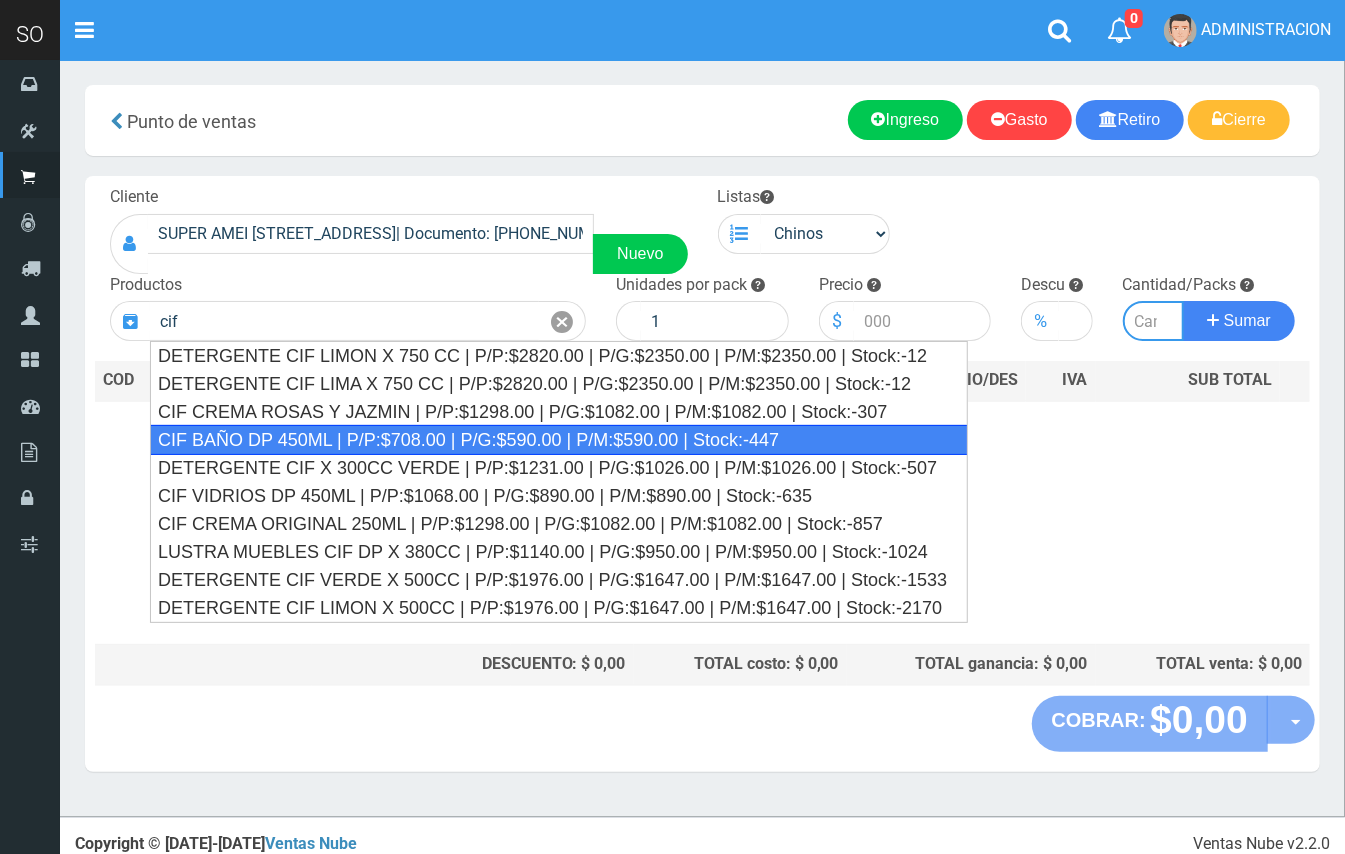 type on "CIF BAÑO DP 450ML | P/P:$708.00 | P/G:$590.00 | P/M:$590.00 | Stock:-447" 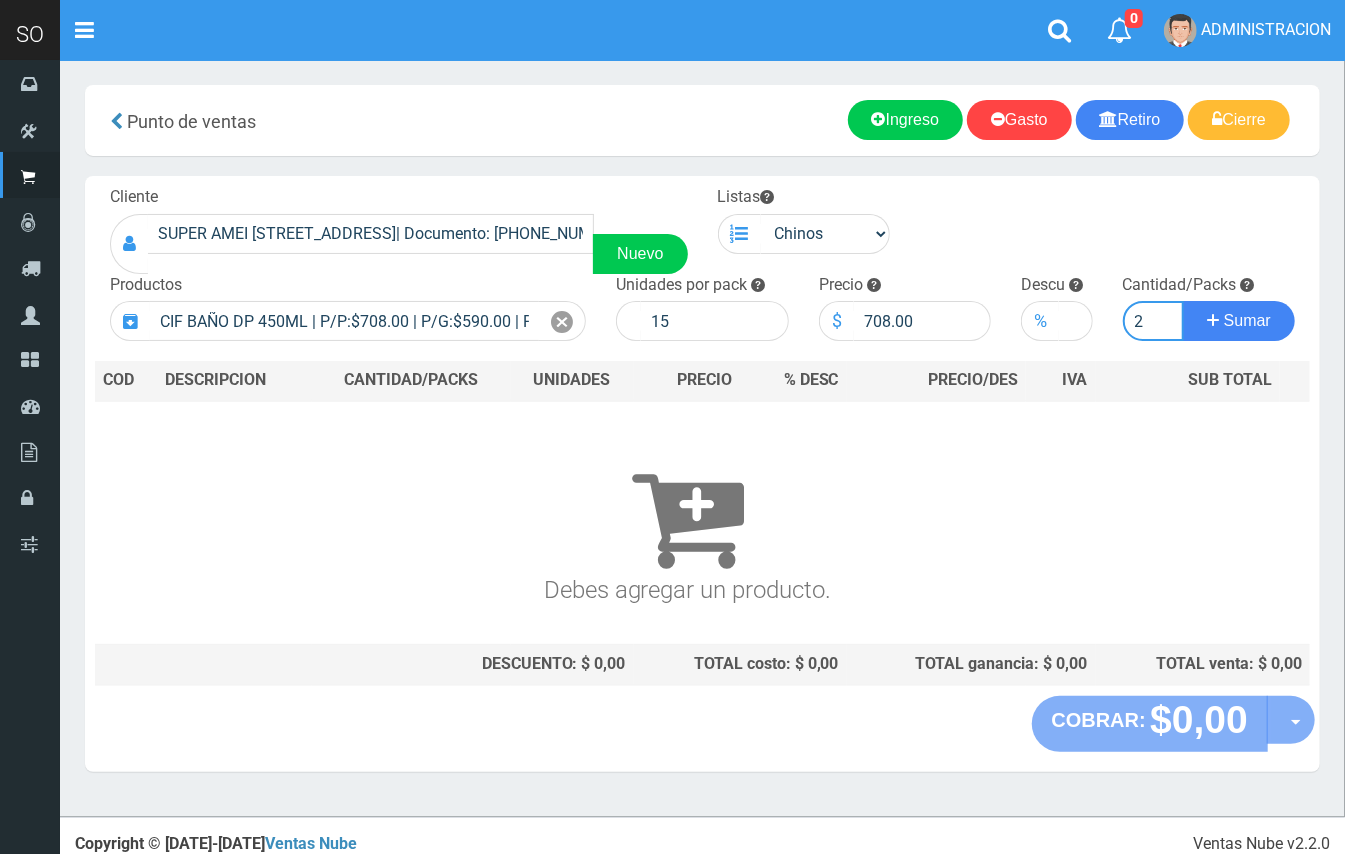 type on "2" 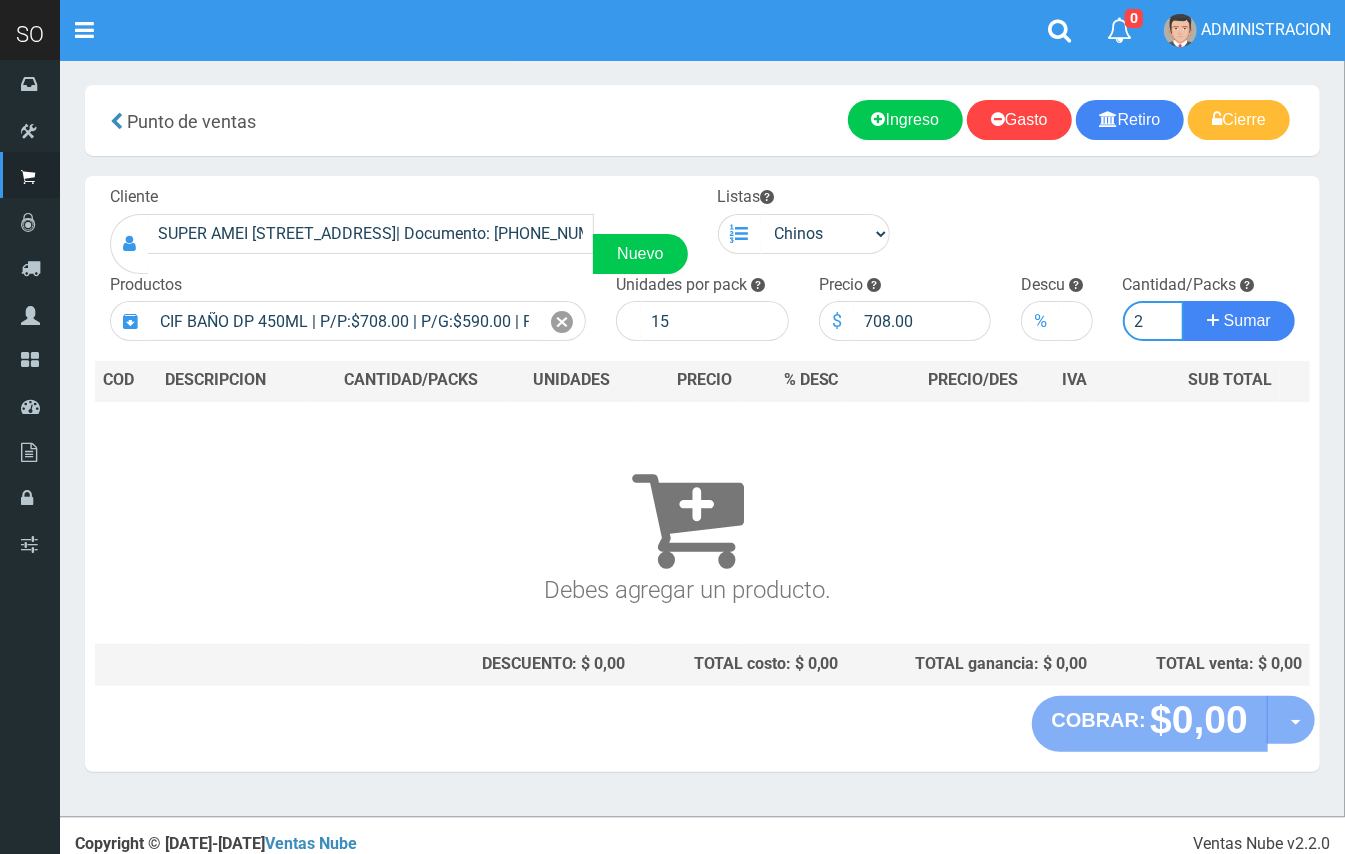 click on "Sumar" at bounding box center [1239, 321] 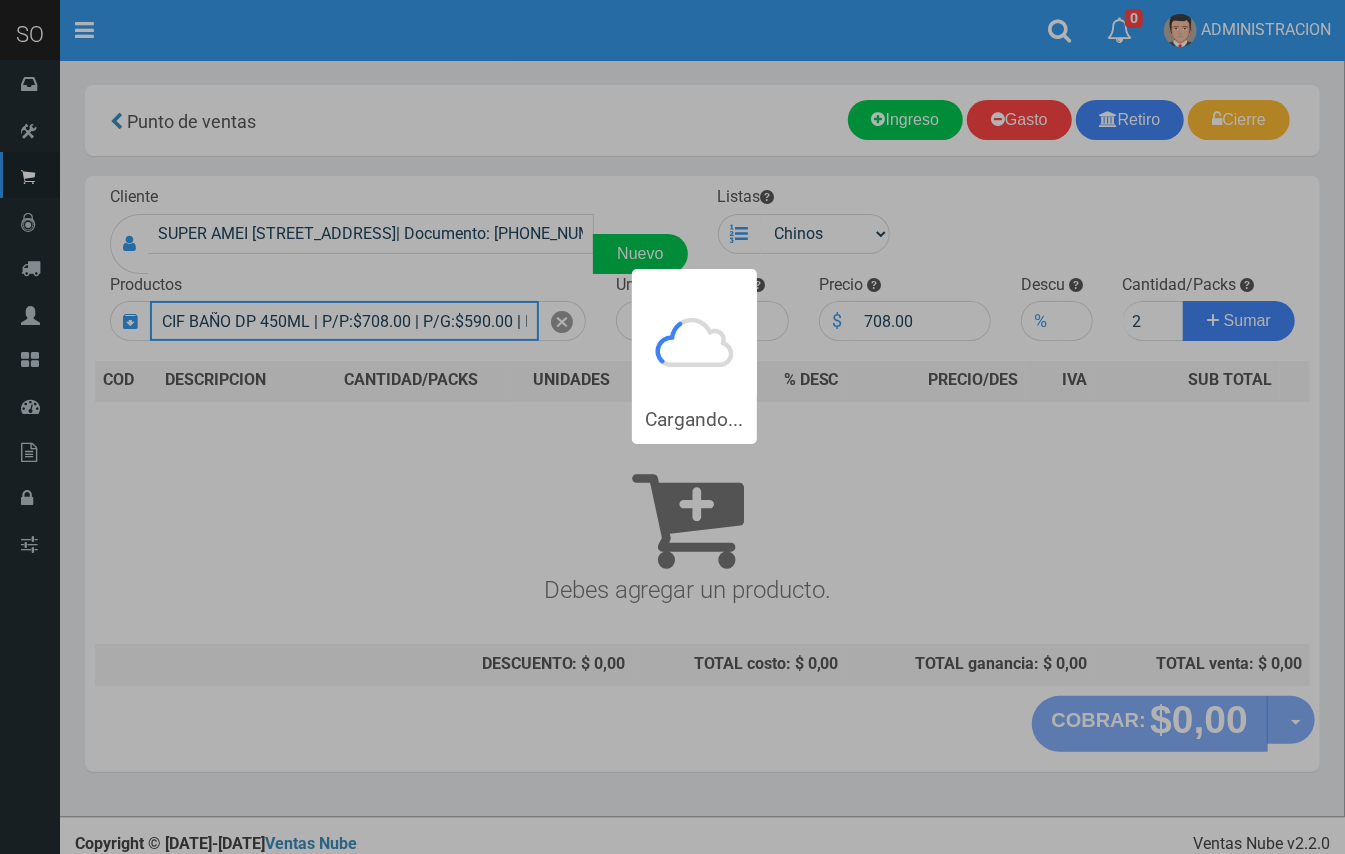 type 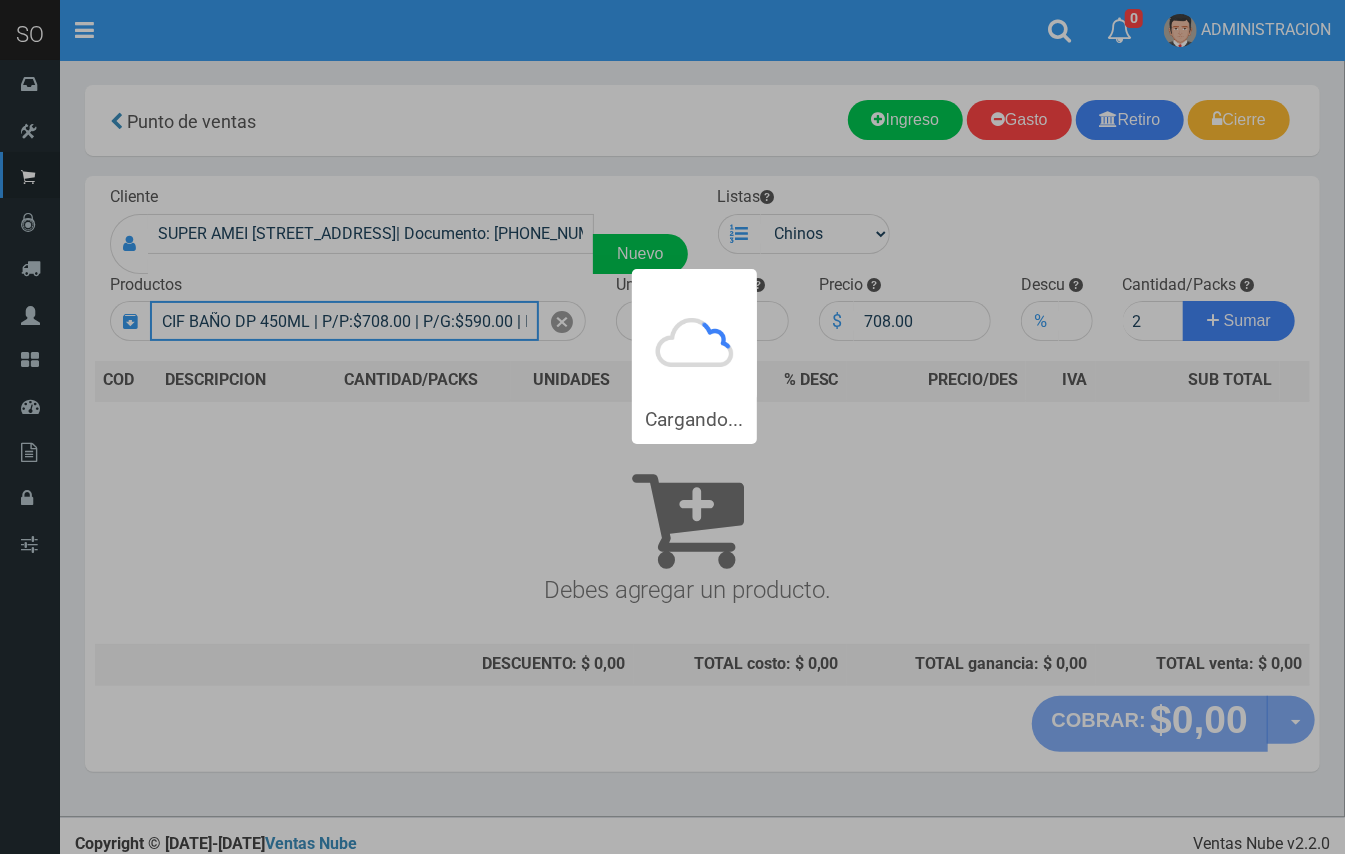 type 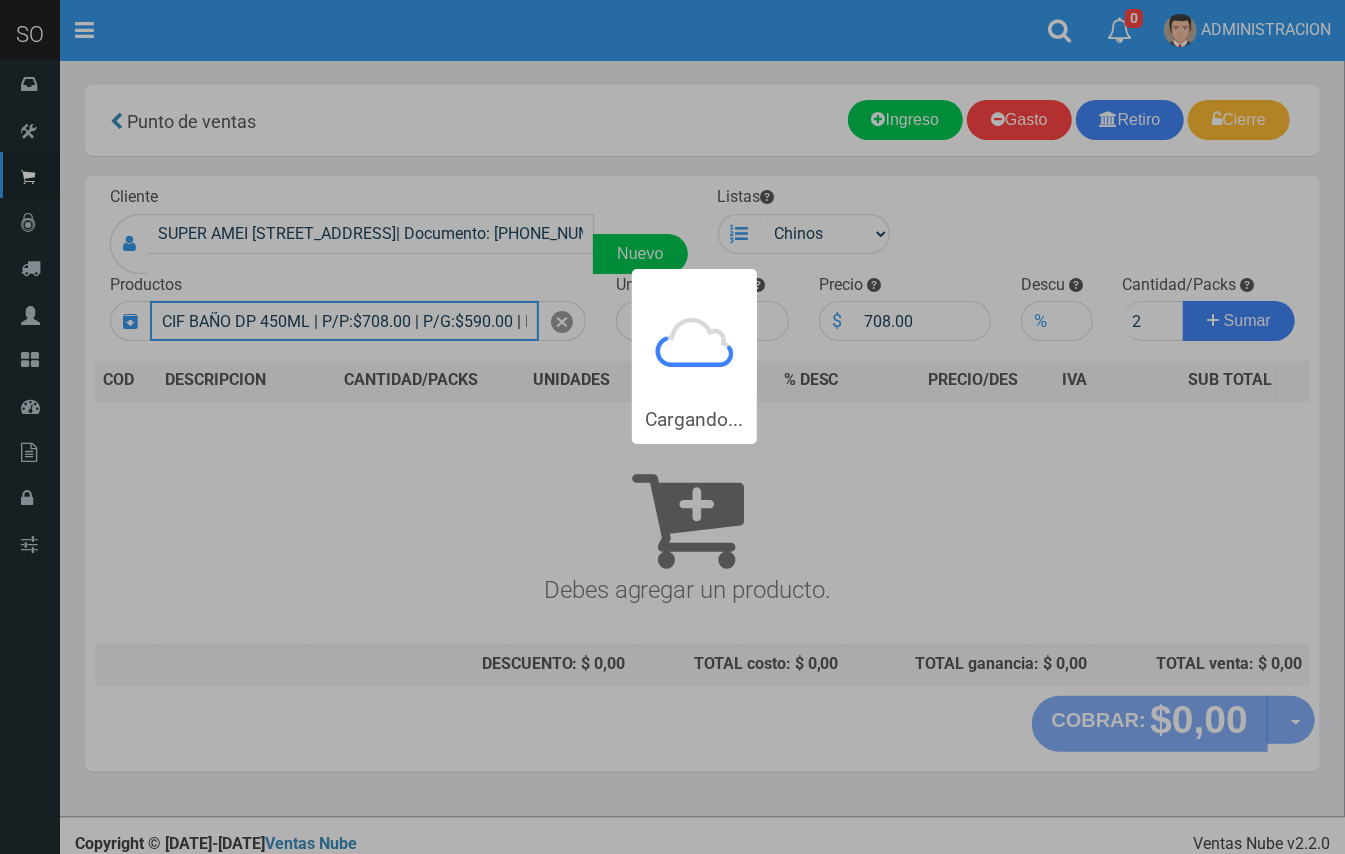type 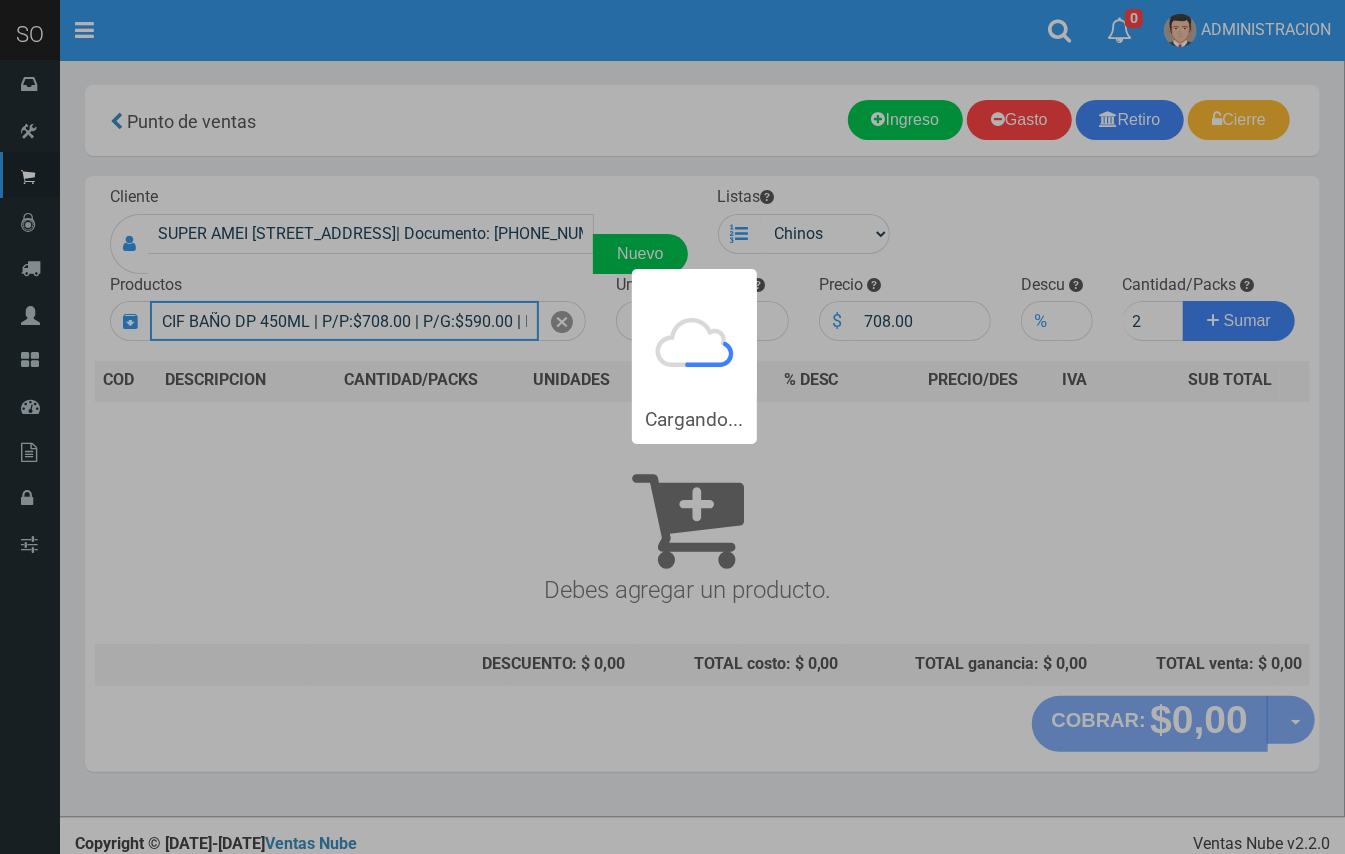 type 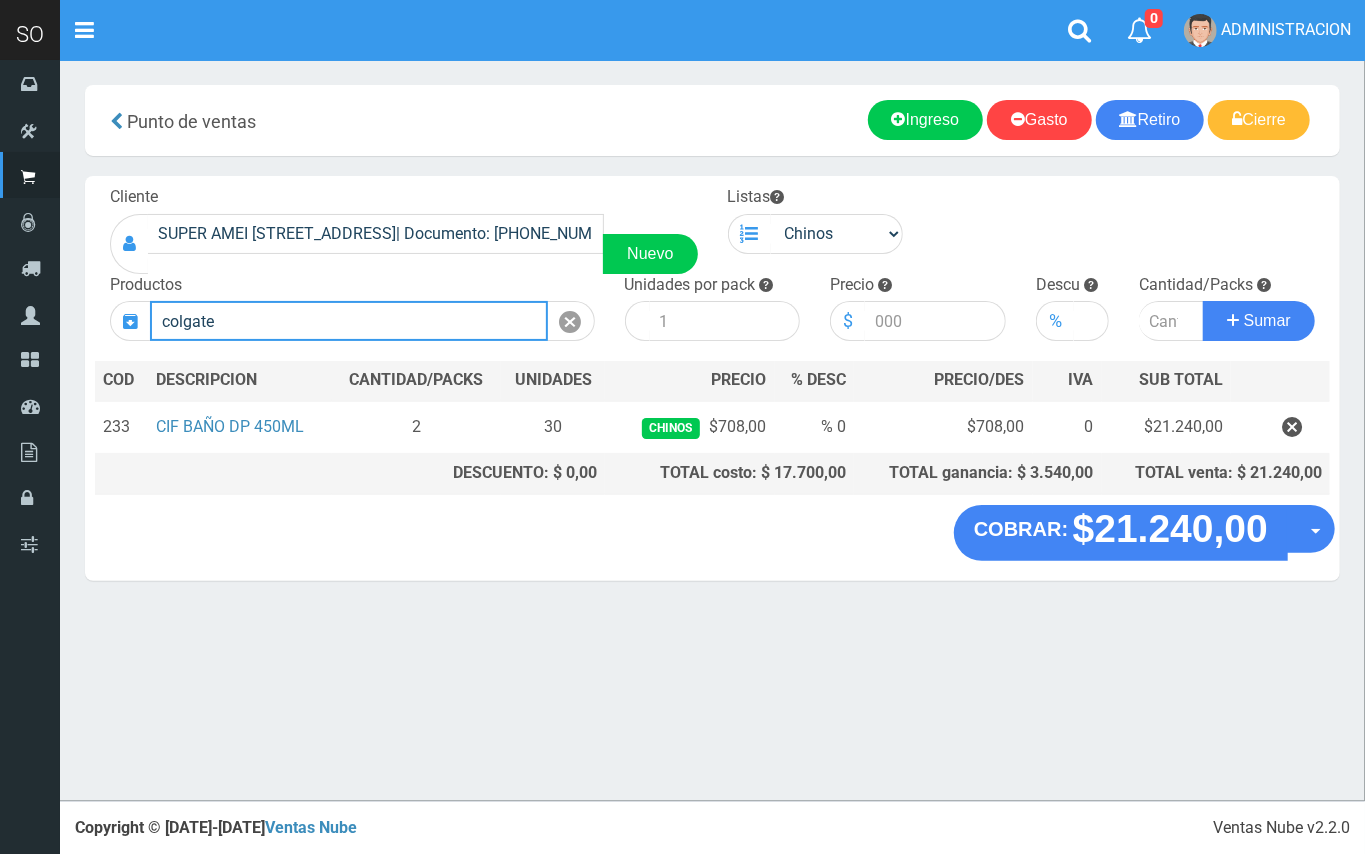 drag, startPoint x: 325, startPoint y: 309, endPoint x: 157, endPoint y: 310, distance: 168.00298 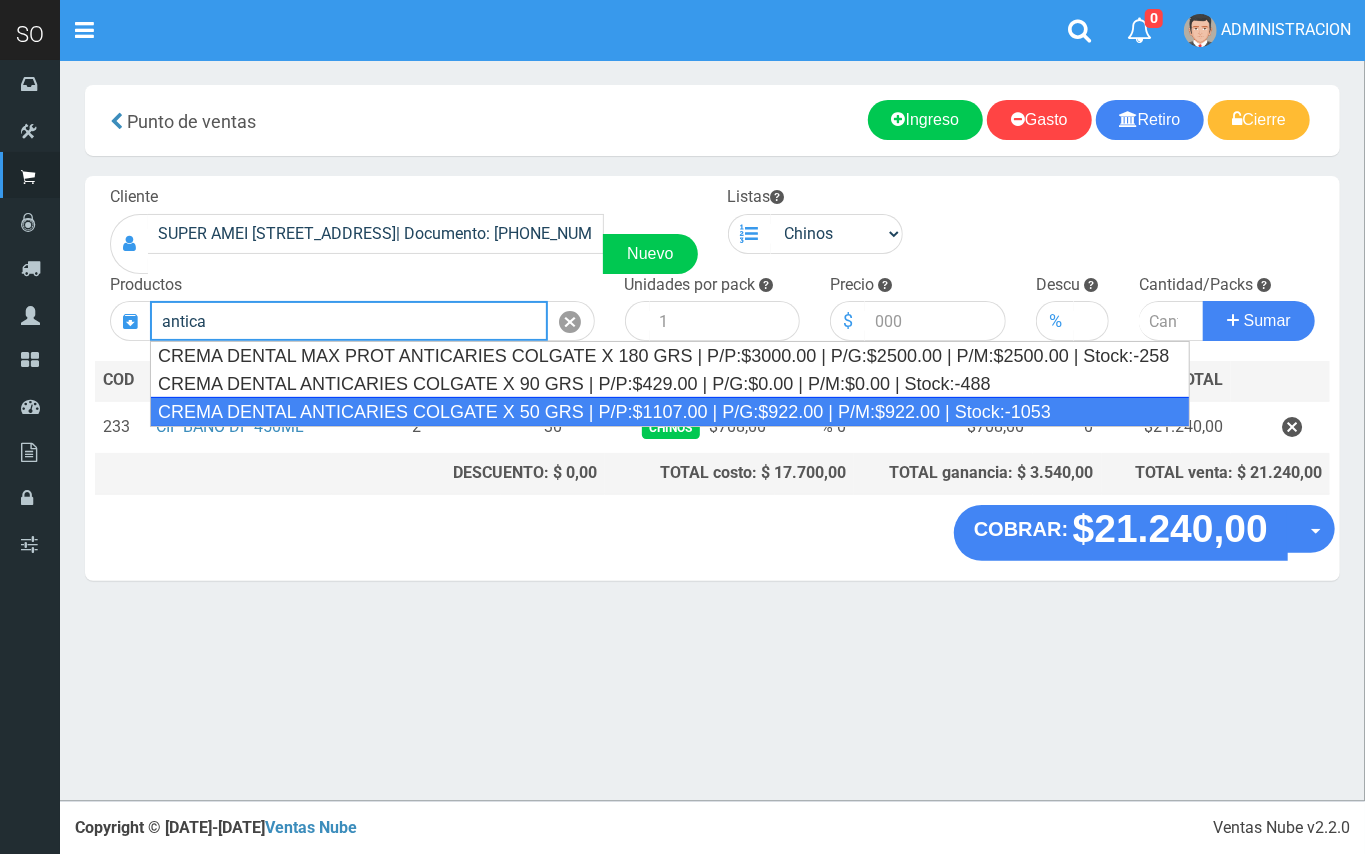 click on "CREMA DENTAL ANTICARIES COLGATE X 50 GRS | P/P:$1107.00 | P/G:$922.00 | P/M:$922.00 | Stock:-1053" at bounding box center [670, 412] 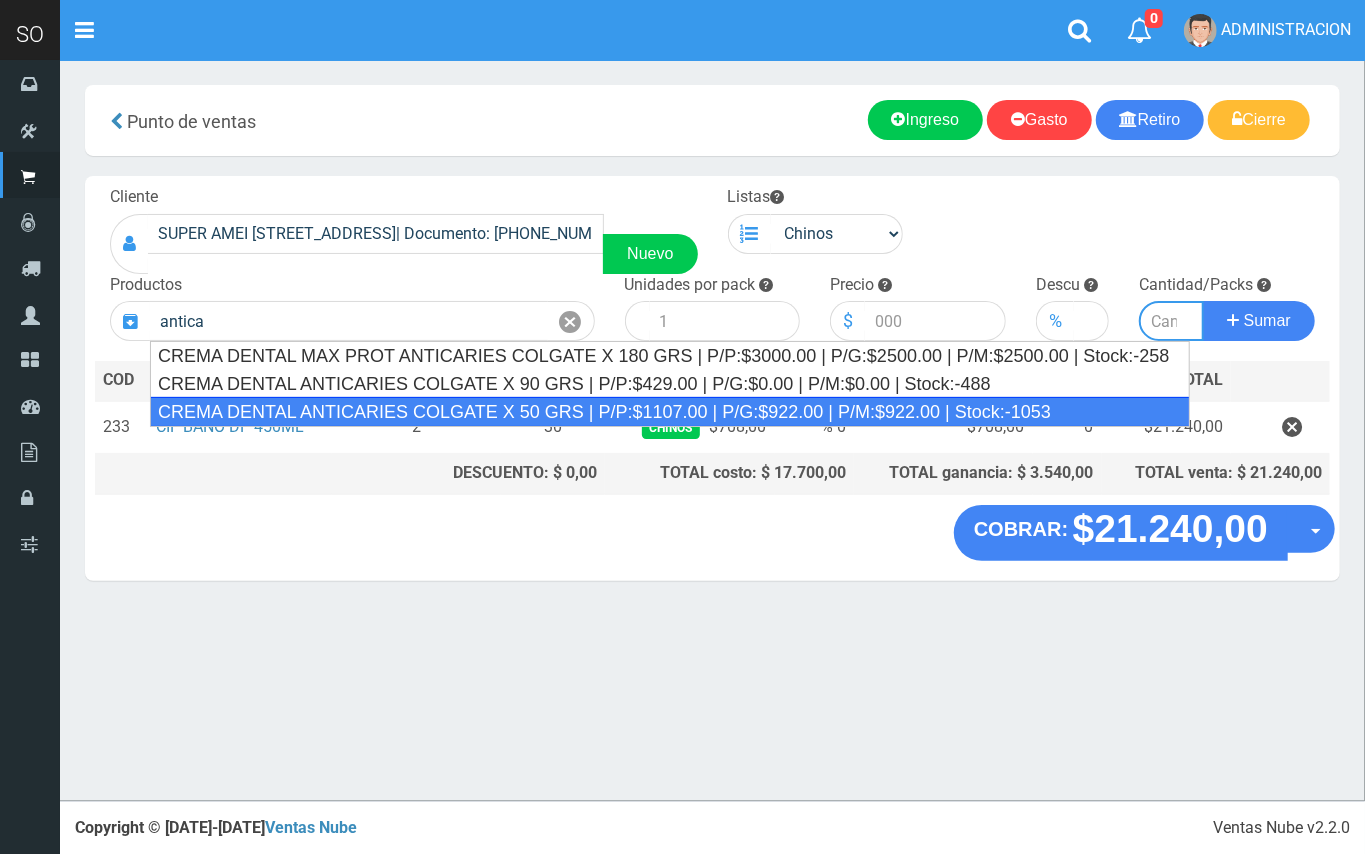 type on "CREMA DENTAL ANTICARIES COLGATE X 50 GRS | P/P:$1107.00 | P/G:$922.00 | P/M:$922.00 | Stock:-1053" 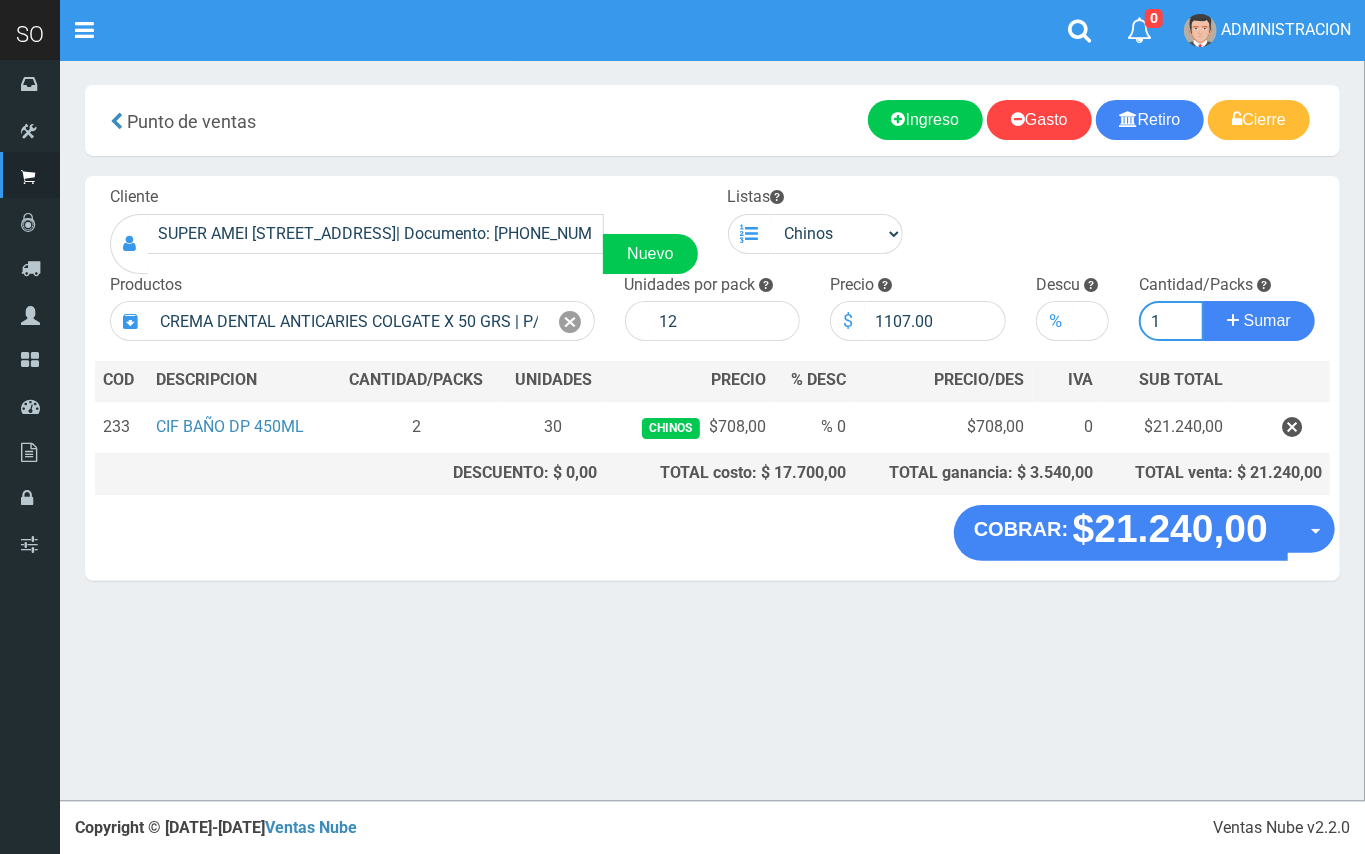 type on "1" 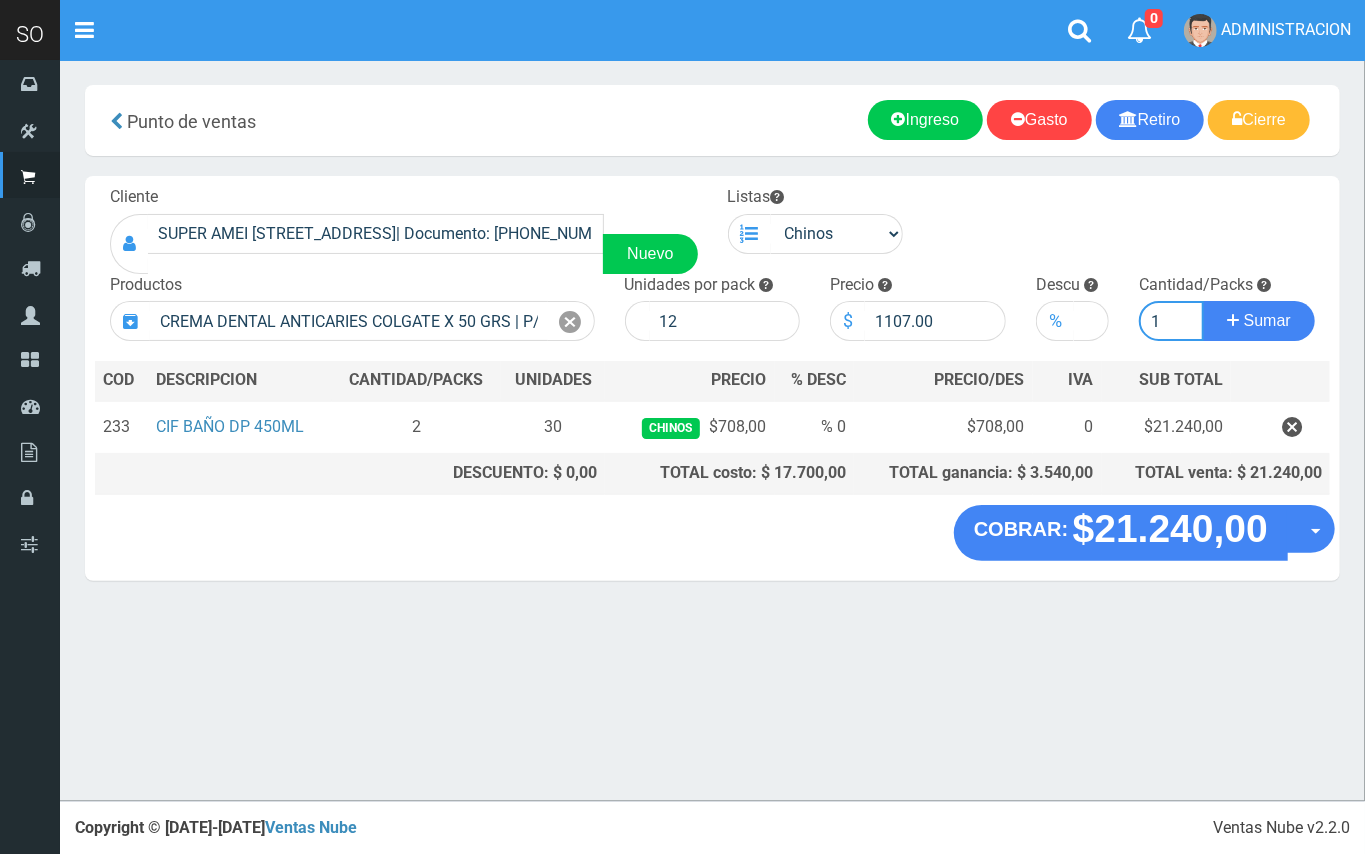 click on "Sumar" at bounding box center [1259, 321] 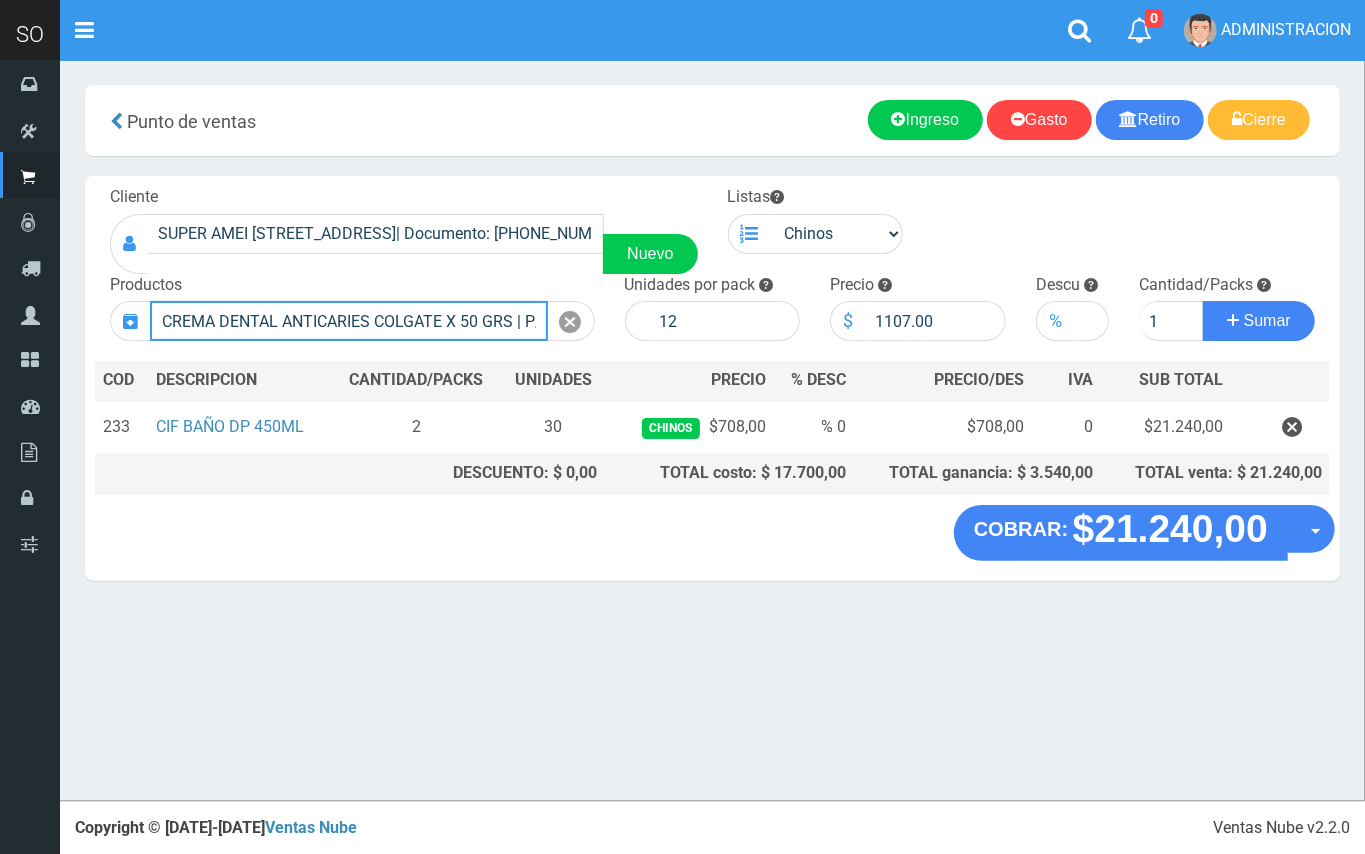 type 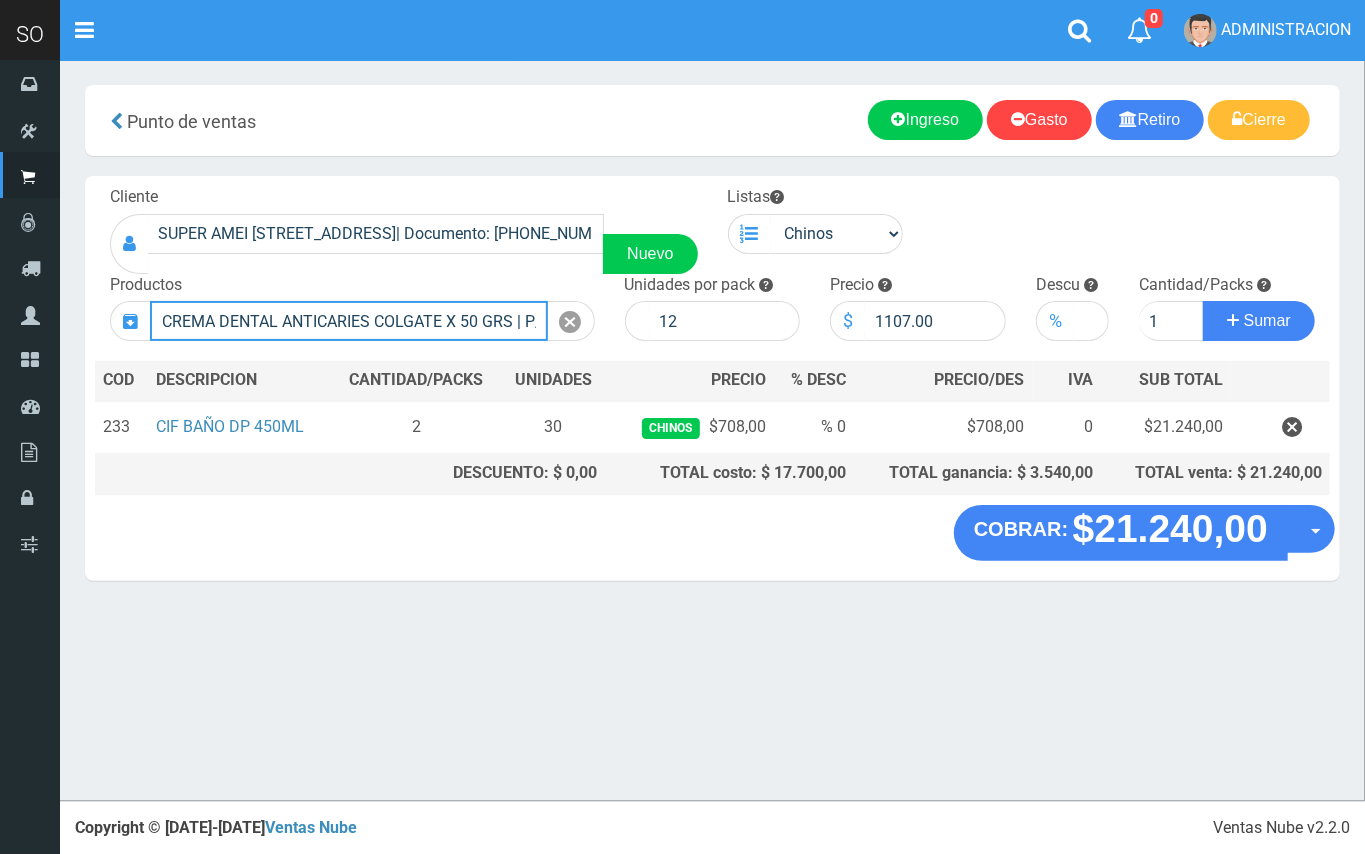 type 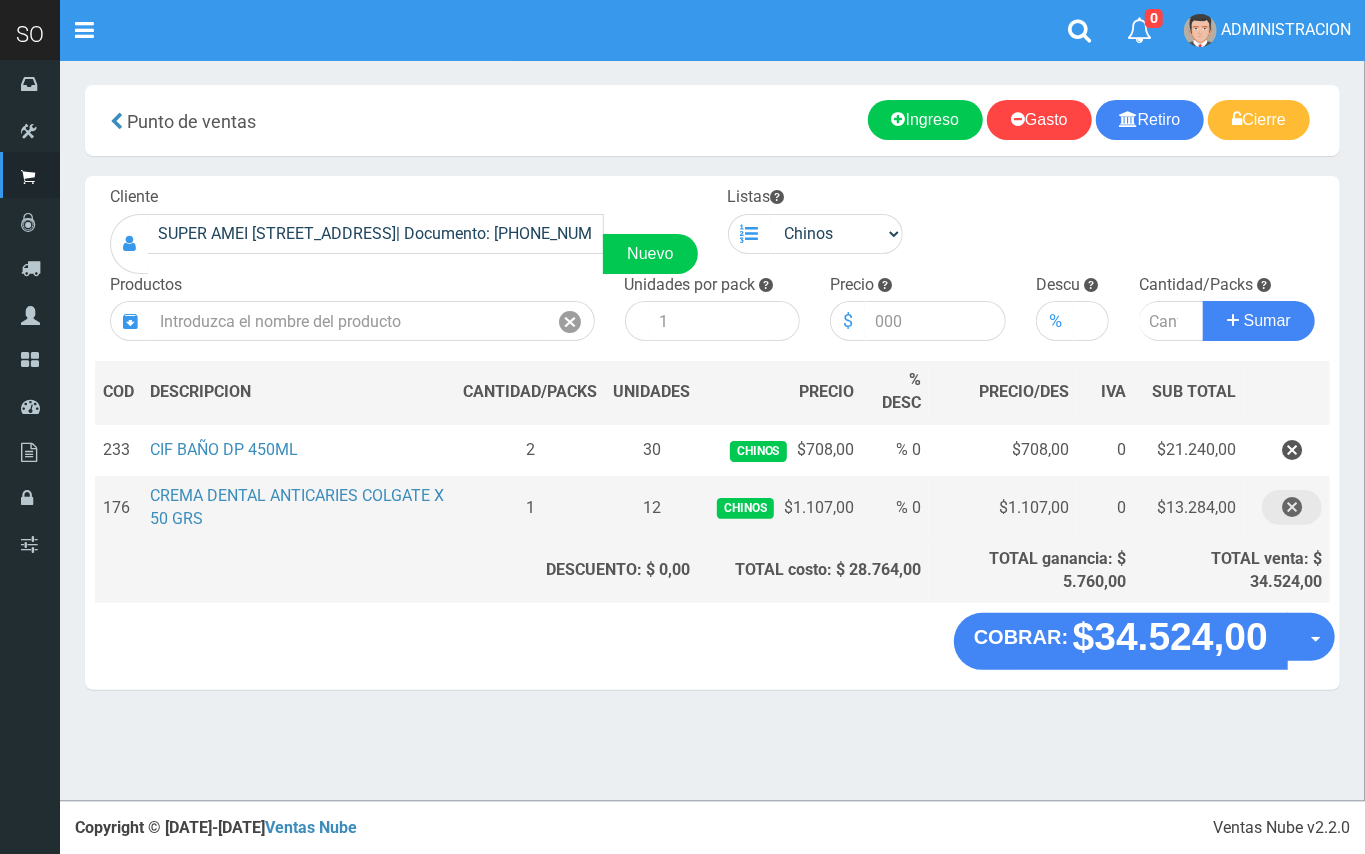 click at bounding box center [1292, 507] 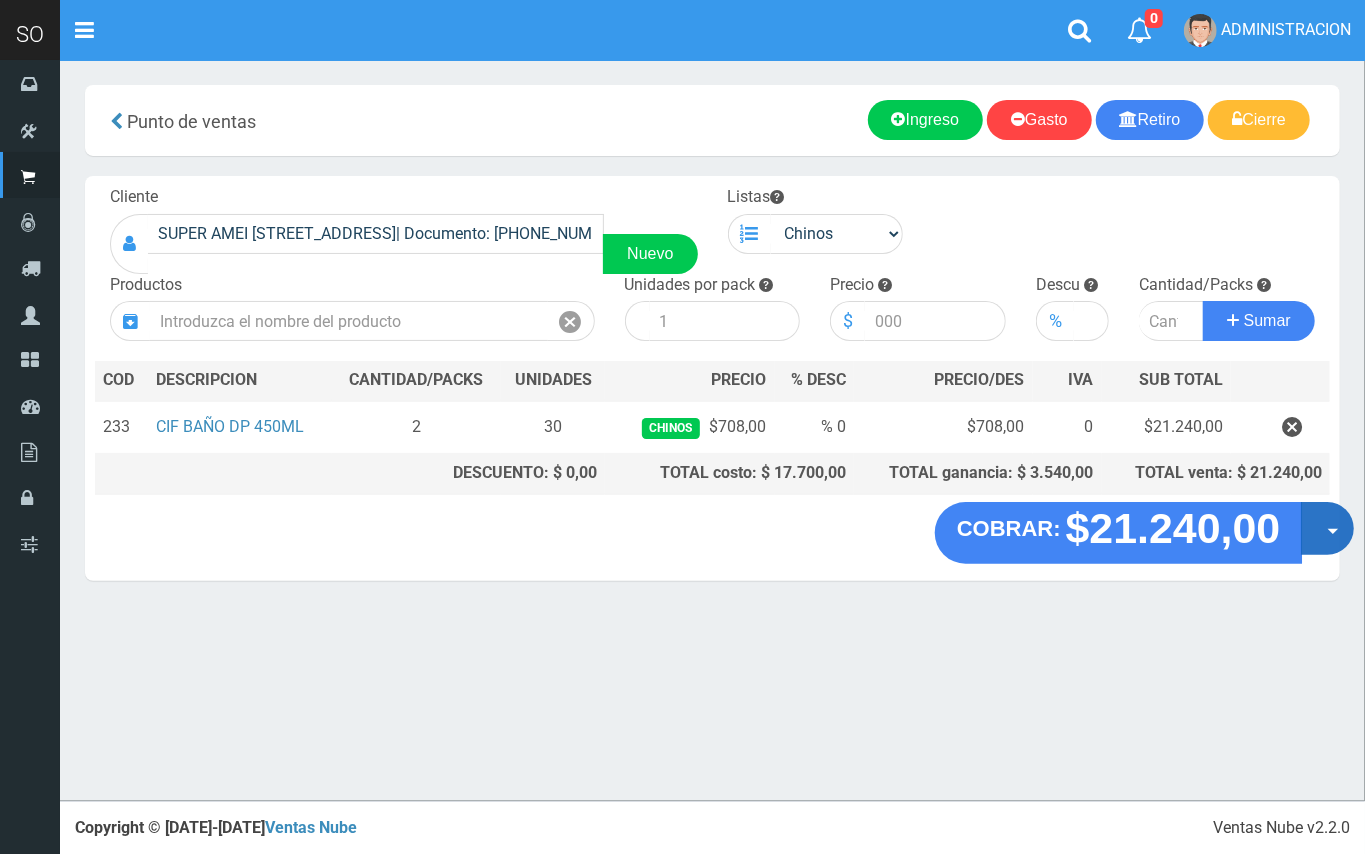 click on "Opciones" at bounding box center (1327, 528) 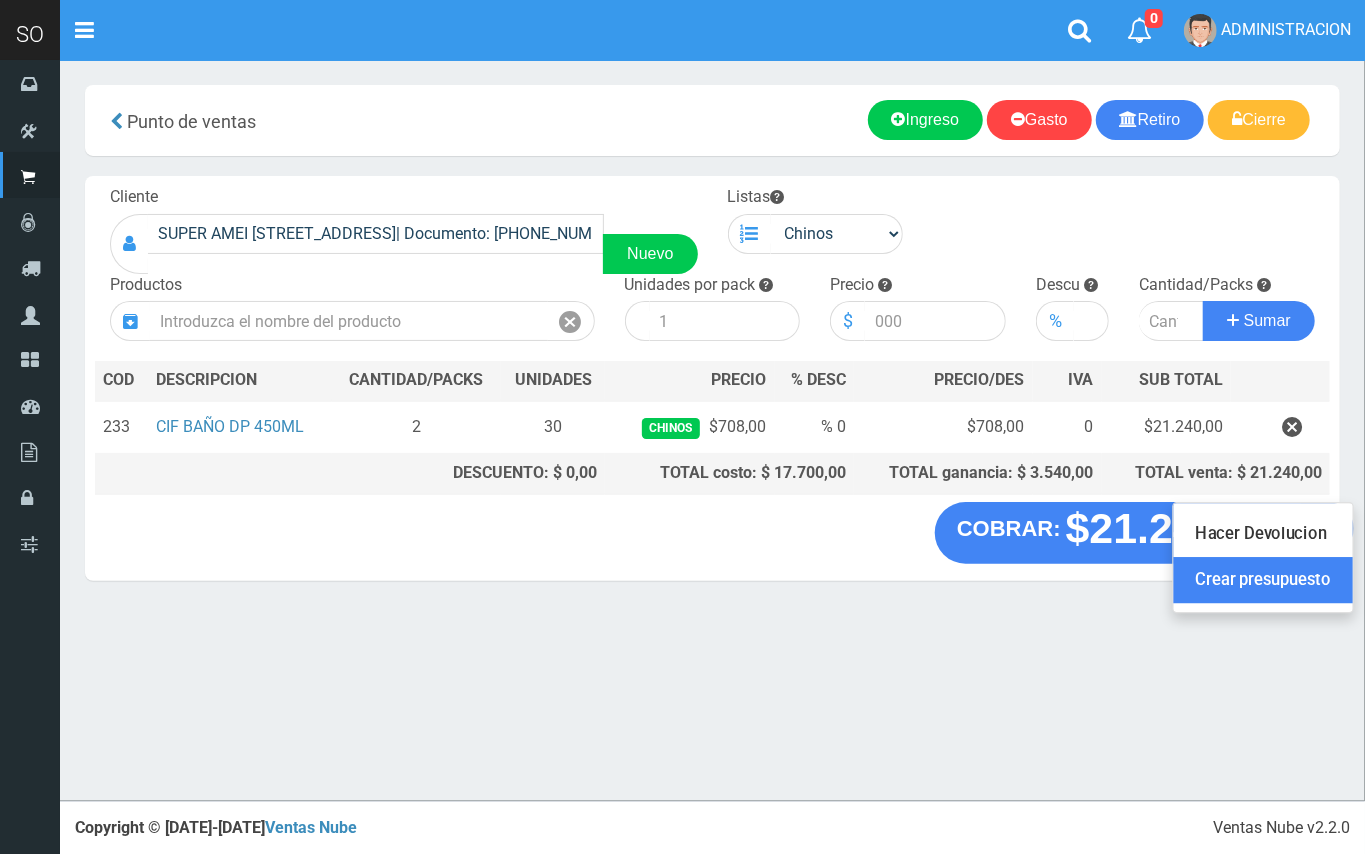 click on "Crear presupuesto" at bounding box center [1263, 581] 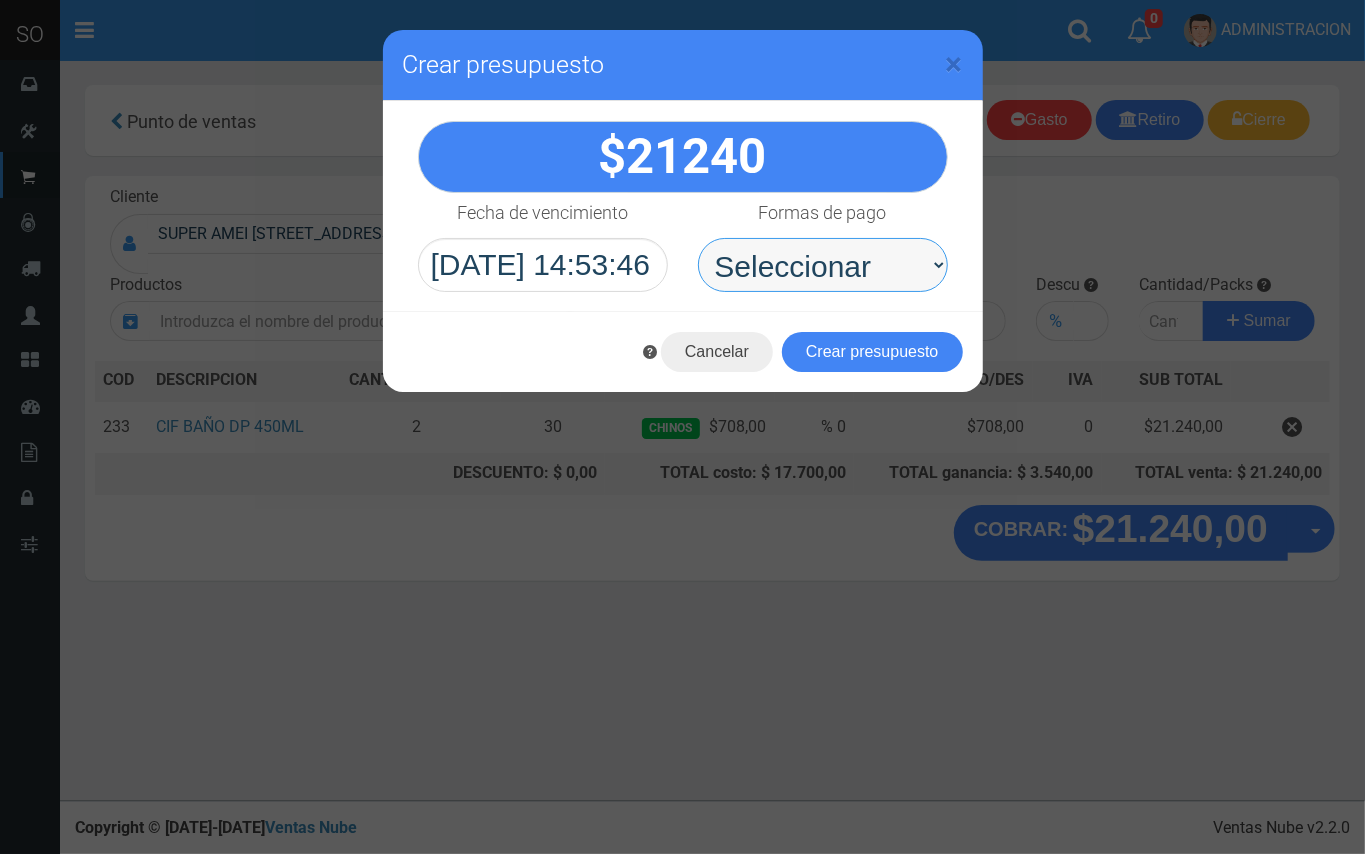 drag, startPoint x: 781, startPoint y: 277, endPoint x: 780, endPoint y: 290, distance: 13.038404 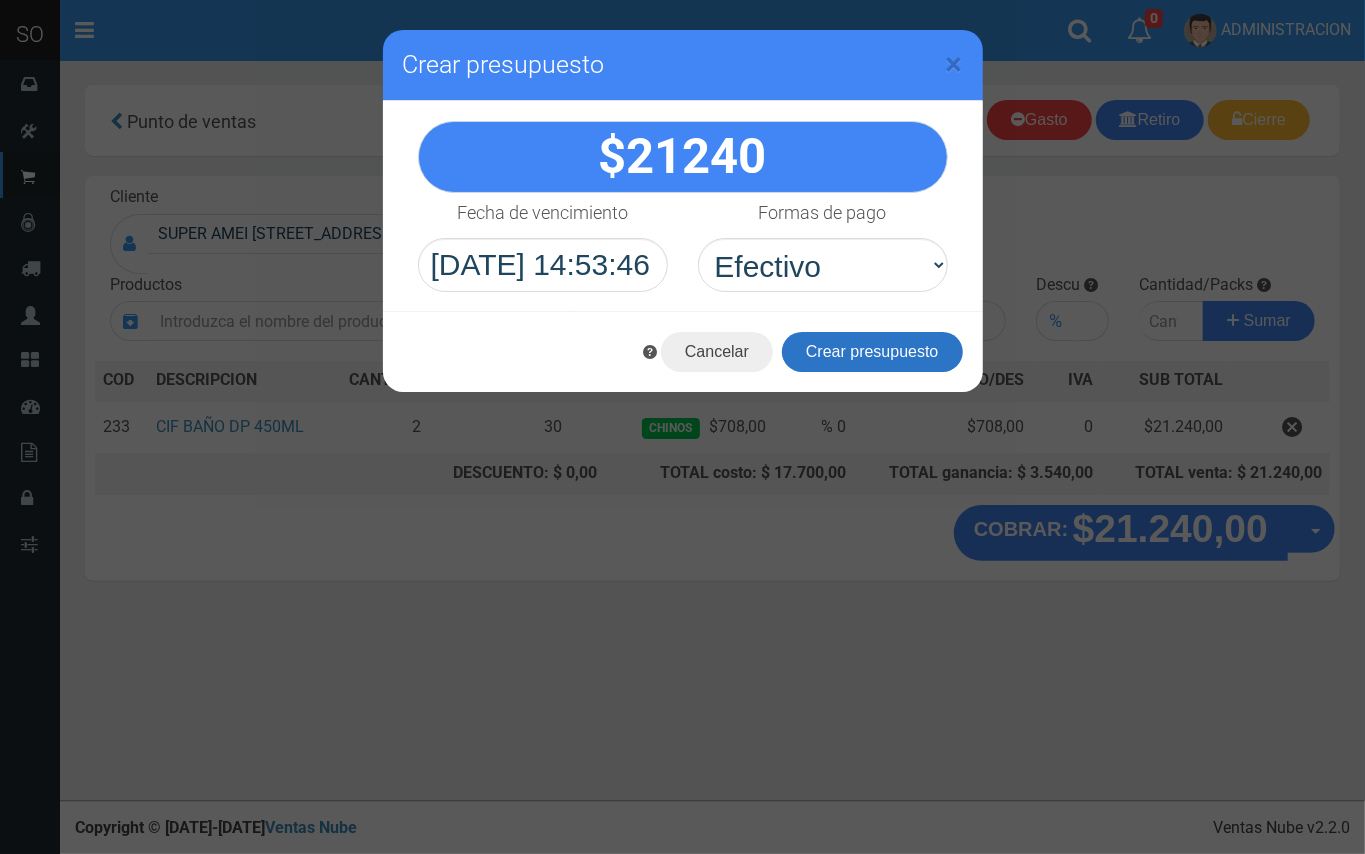 click on "Crear presupuesto" at bounding box center (872, 352) 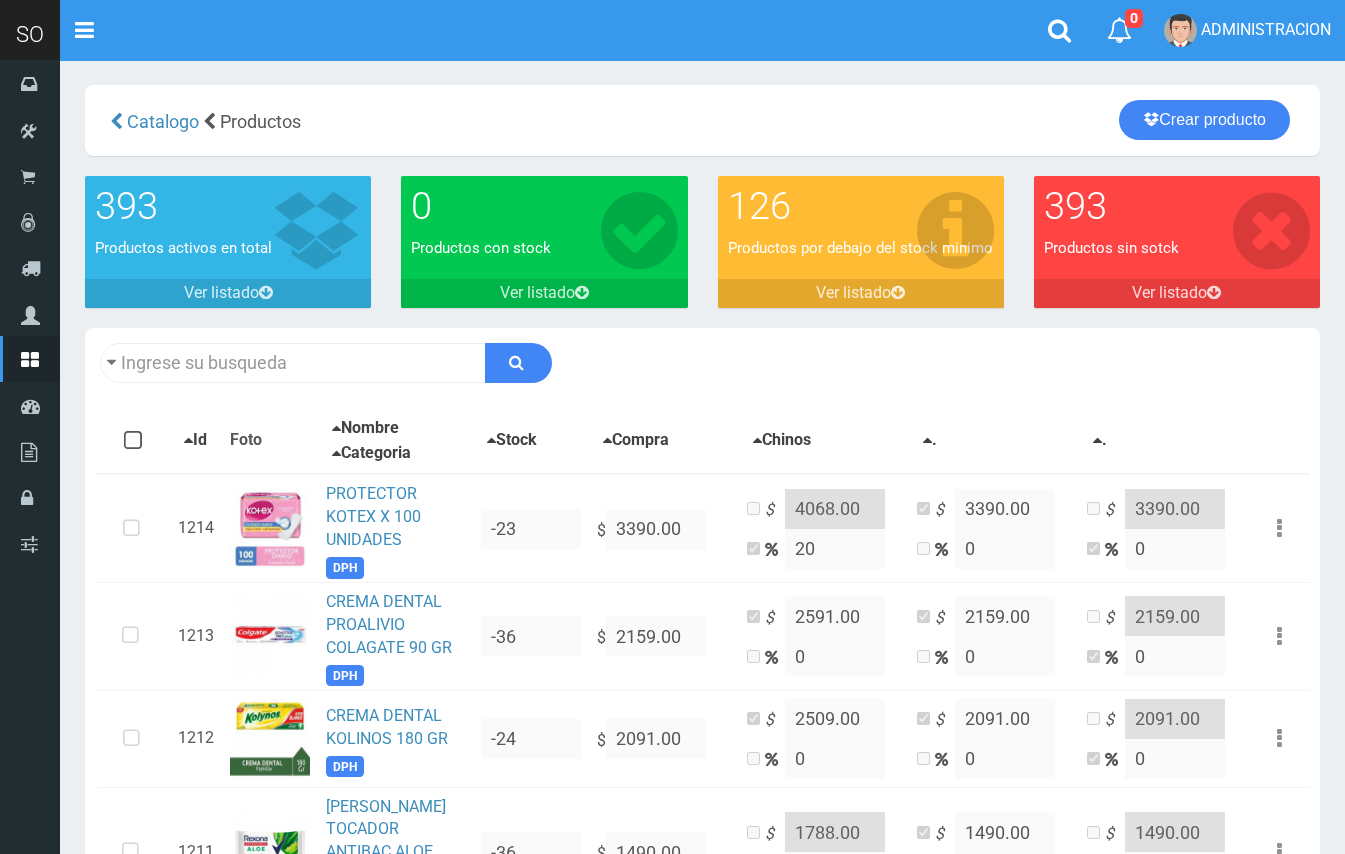 scroll, scrollTop: 0, scrollLeft: 0, axis: both 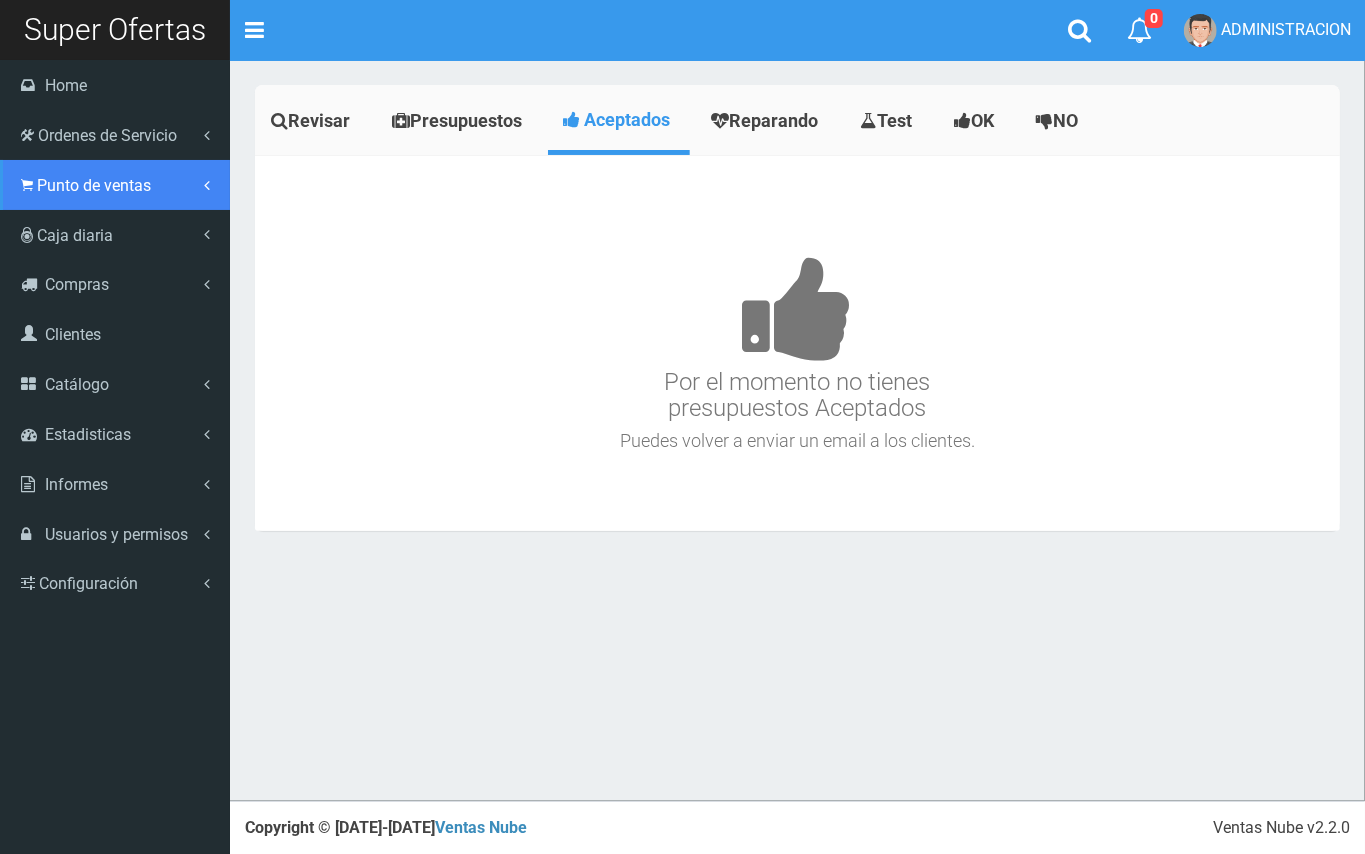click on "Punto de ventas" at bounding box center [94, 185] 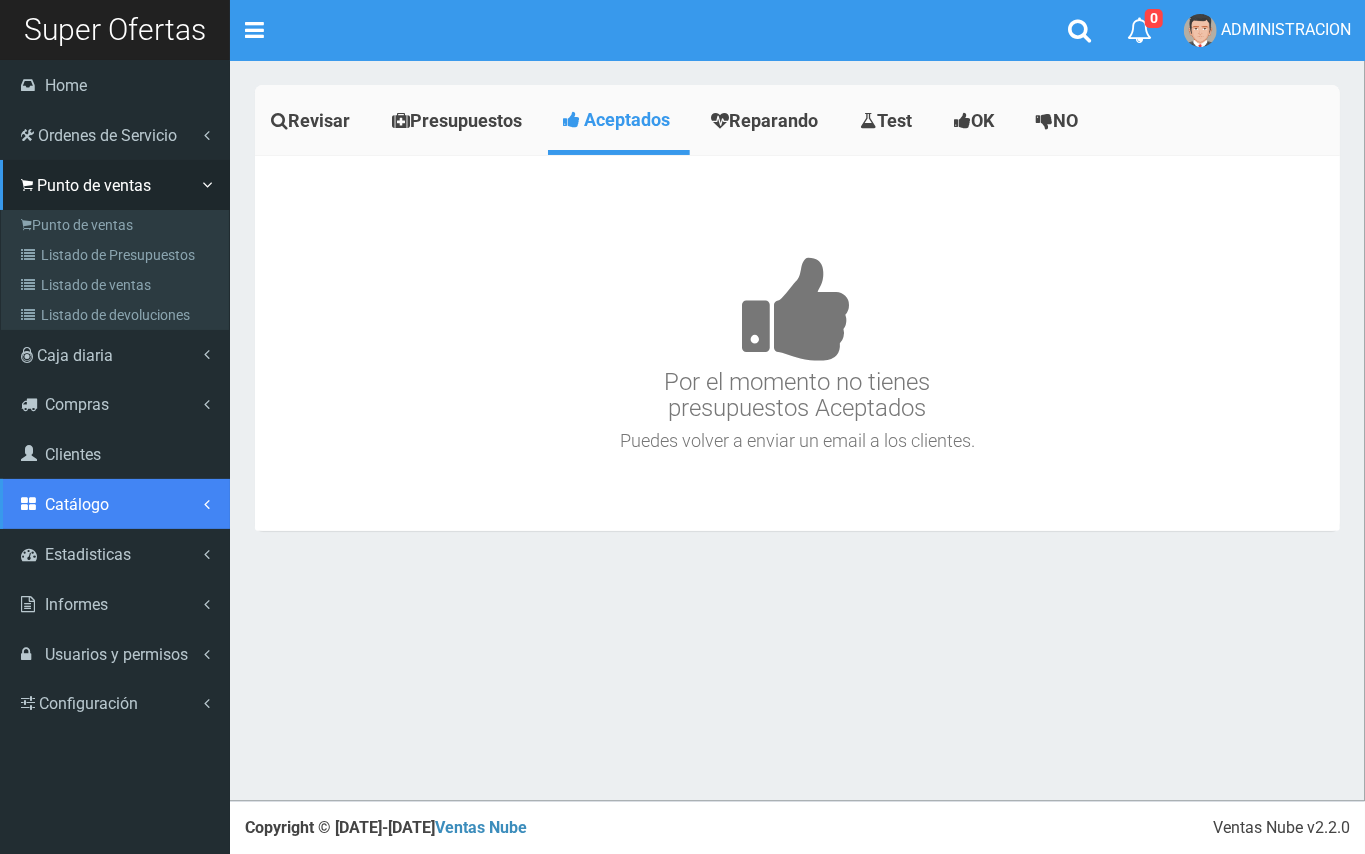 click on "Catálogo" at bounding box center (115, 504) 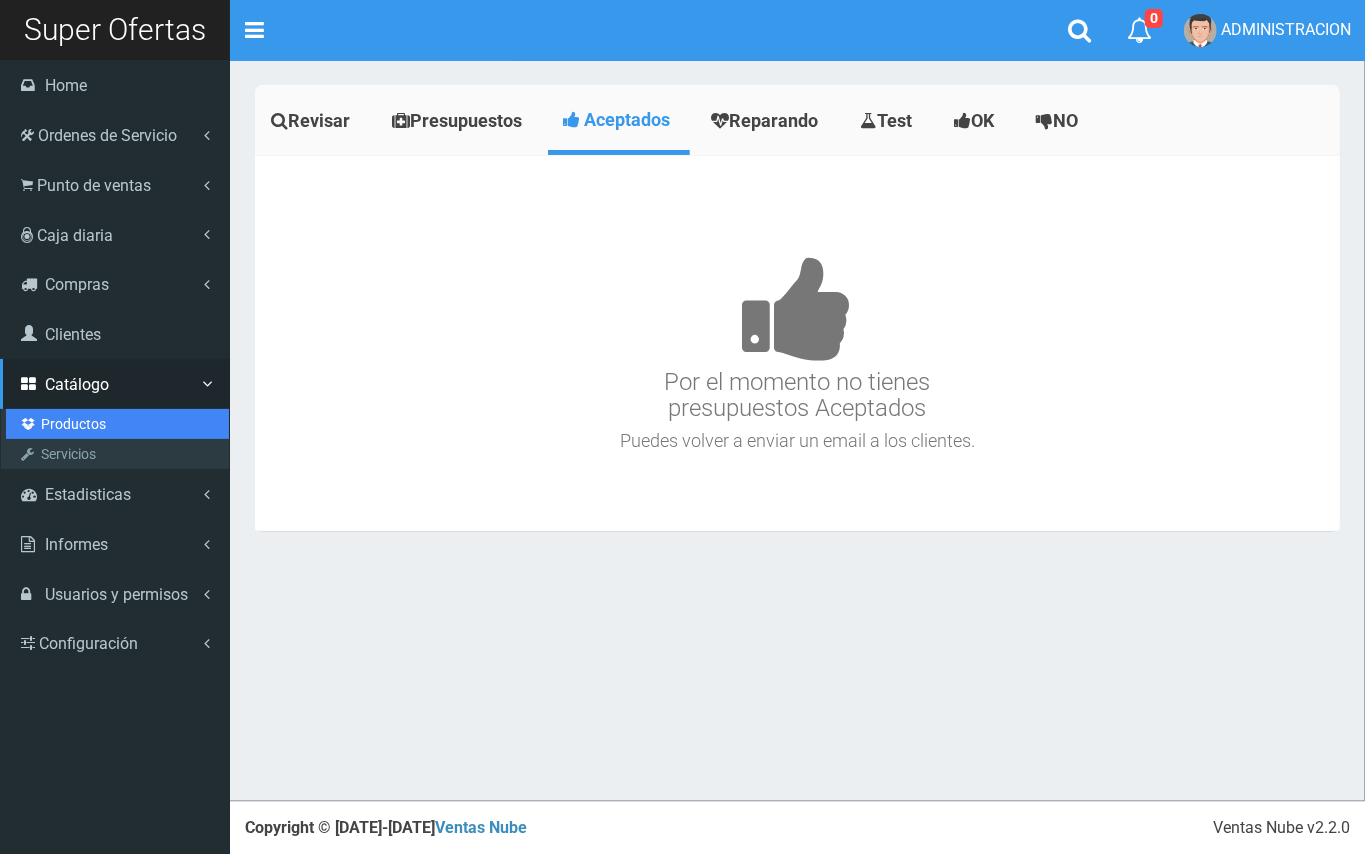 click on "Productos" at bounding box center (117, 424) 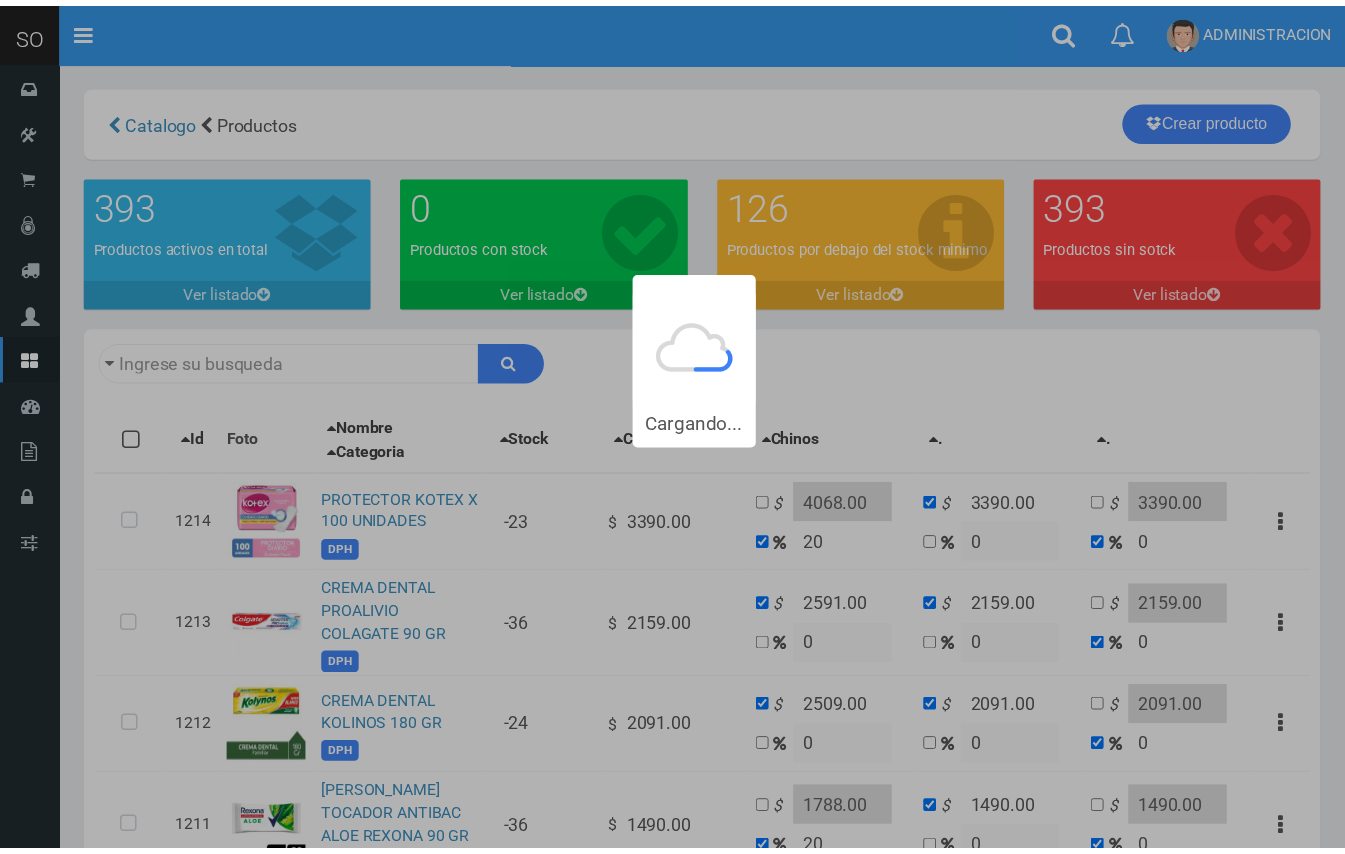 scroll, scrollTop: 0, scrollLeft: 0, axis: both 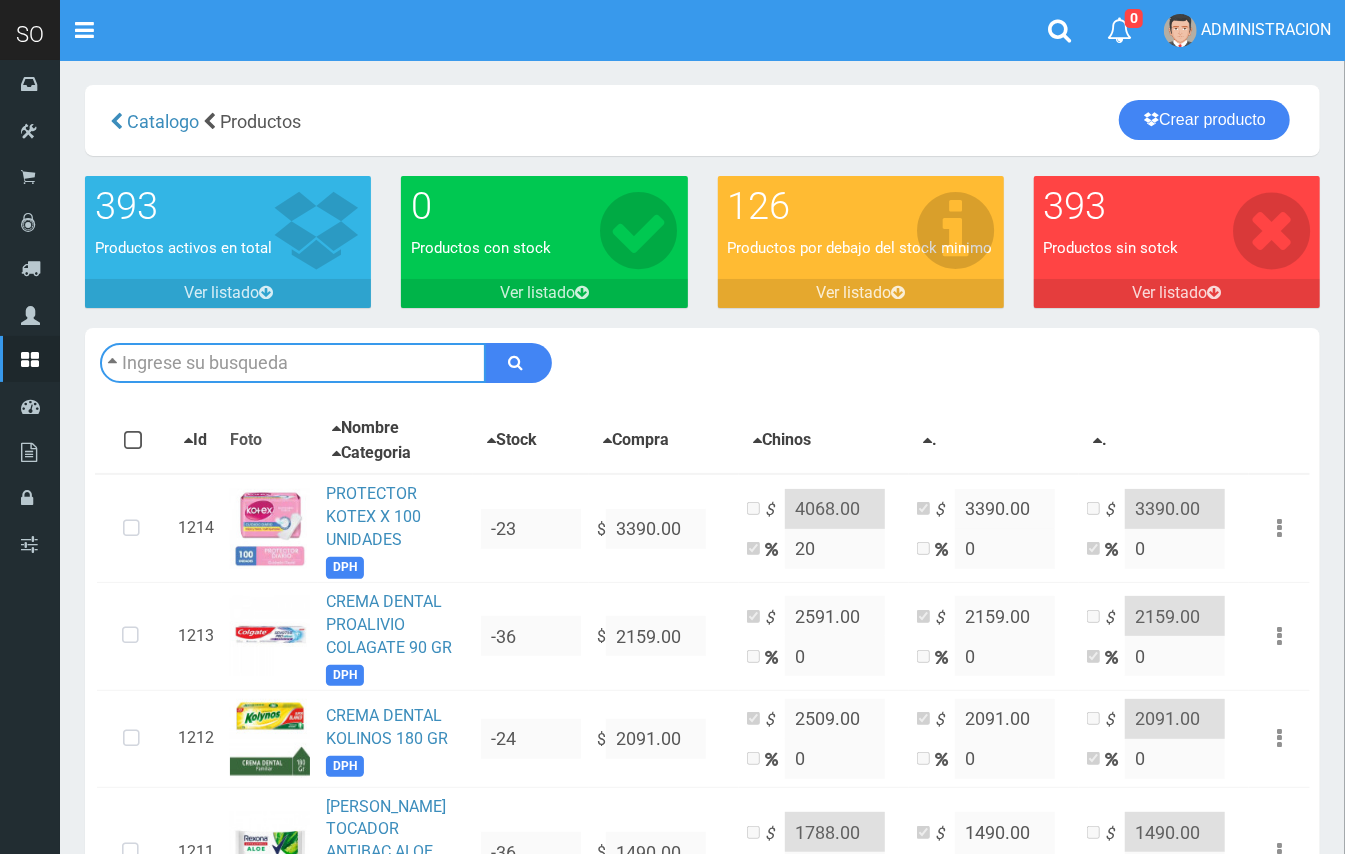 click at bounding box center (293, 363) 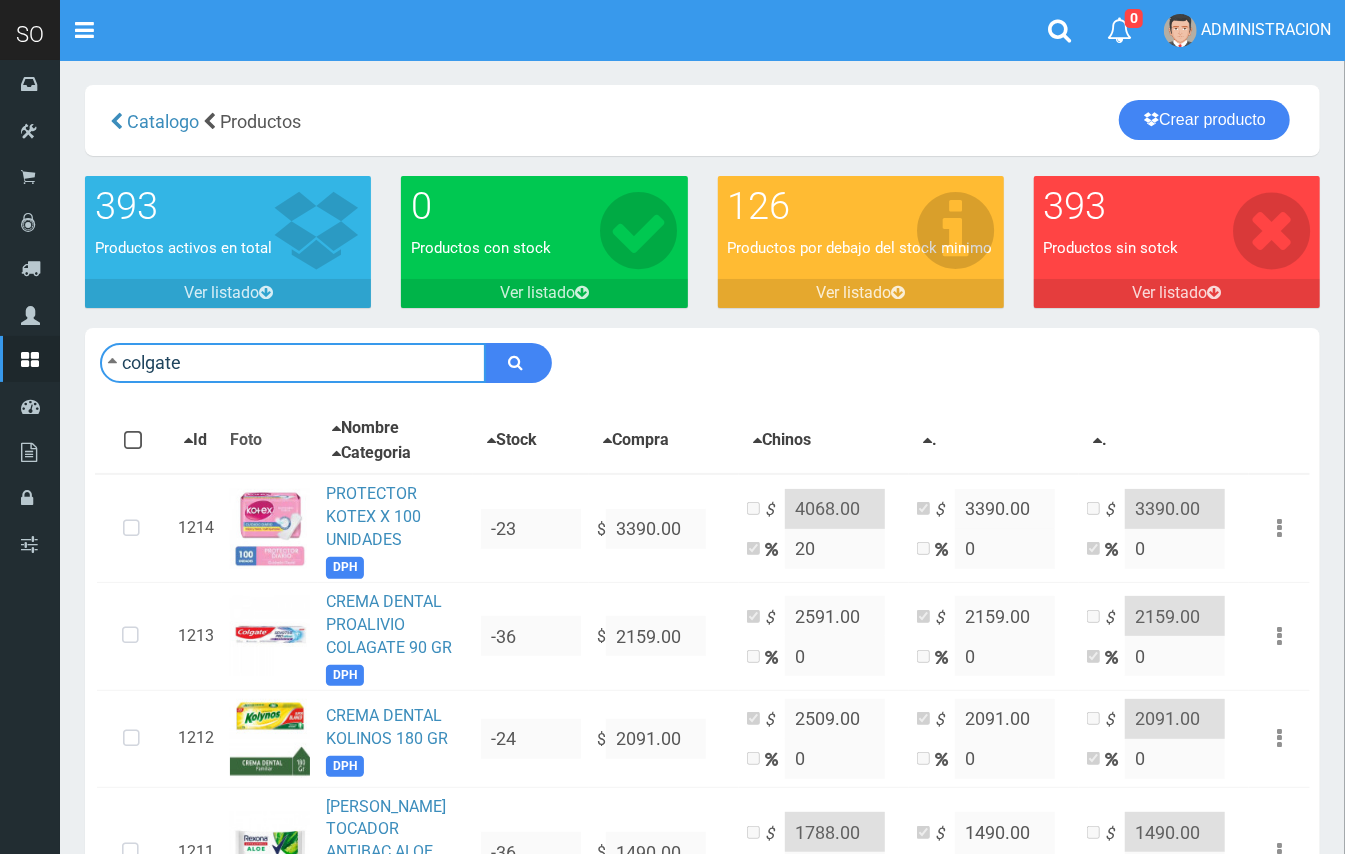 type on "colgate" 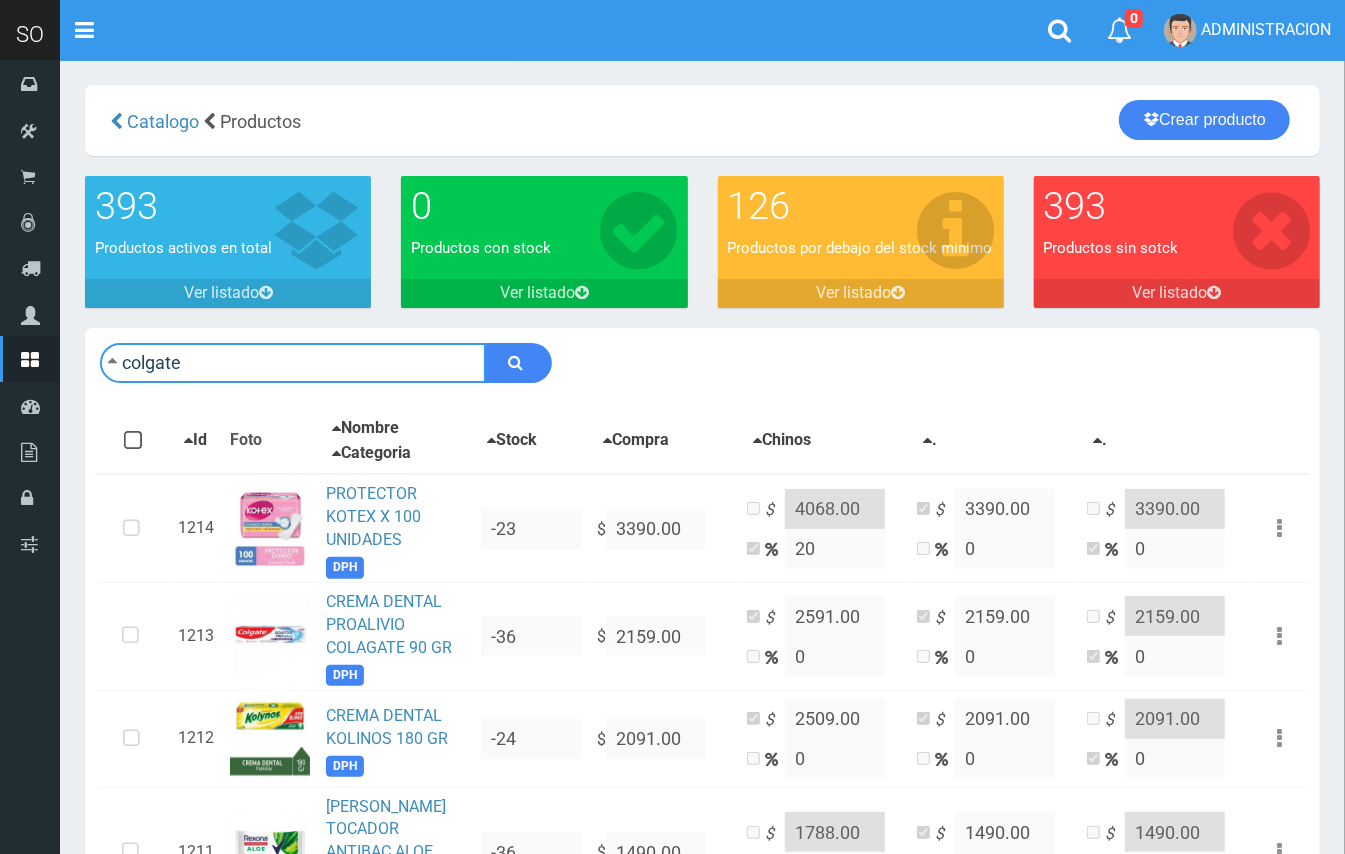 click at bounding box center [518, 363] 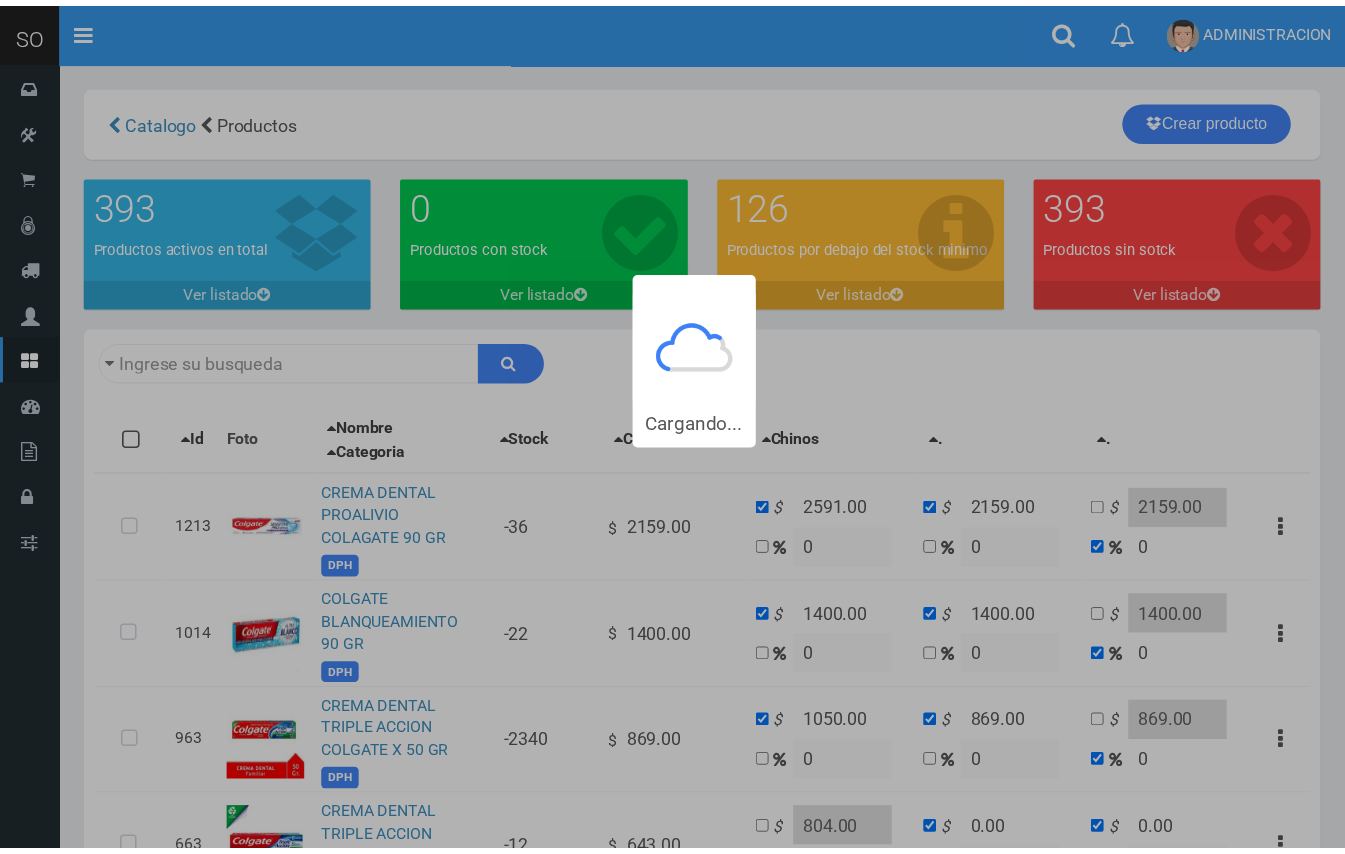 scroll, scrollTop: 0, scrollLeft: 0, axis: both 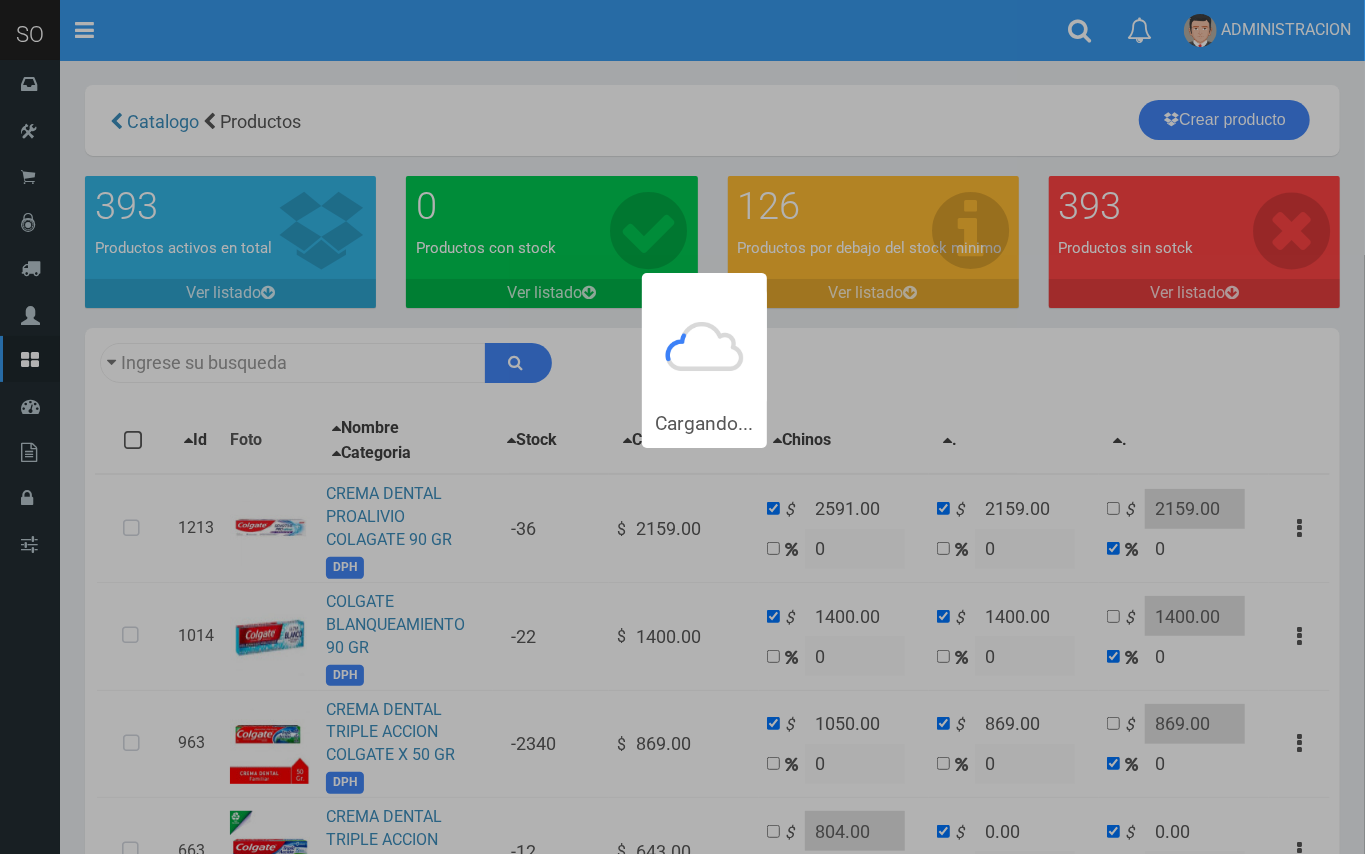 type on "colgate" 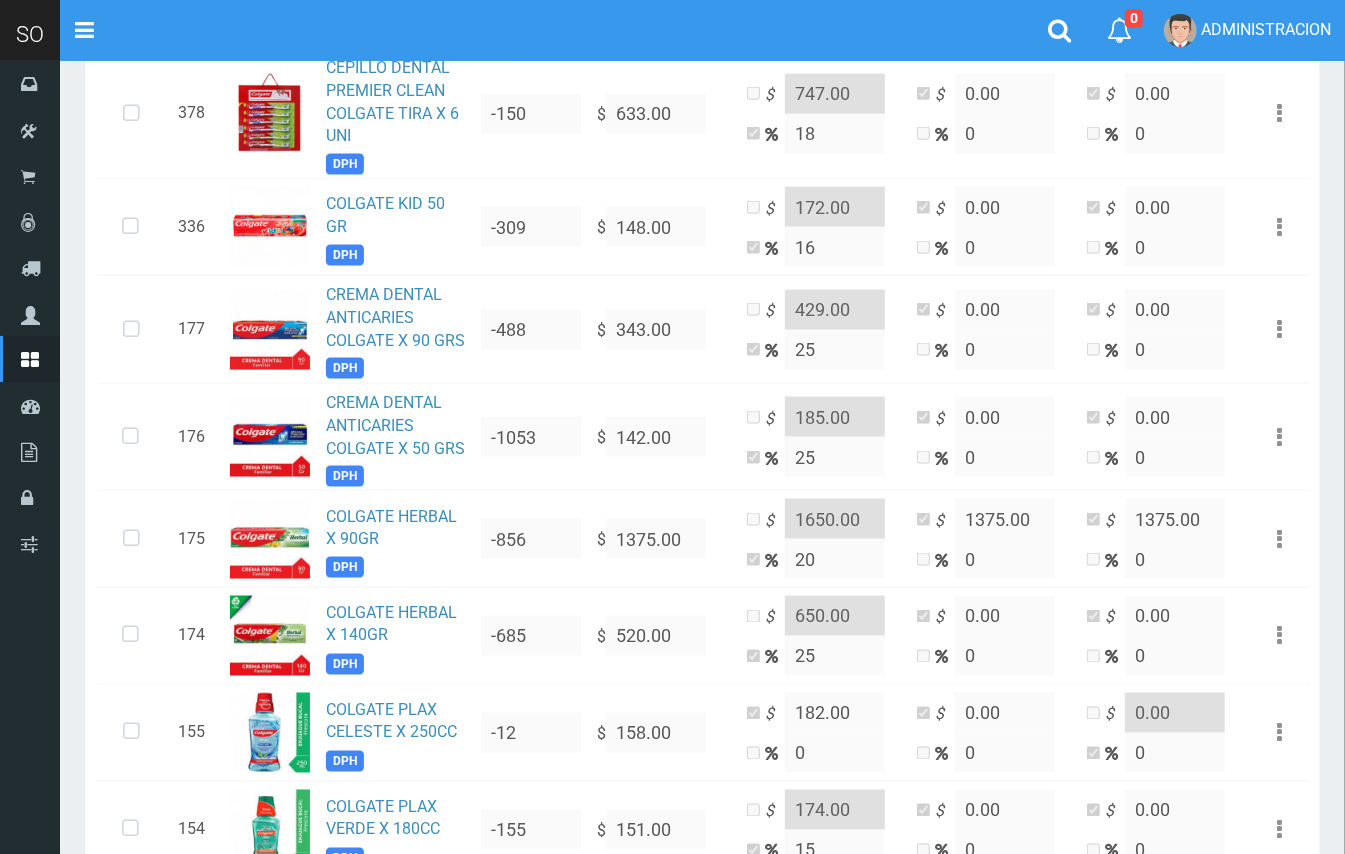 scroll, scrollTop: 1409, scrollLeft: 0, axis: vertical 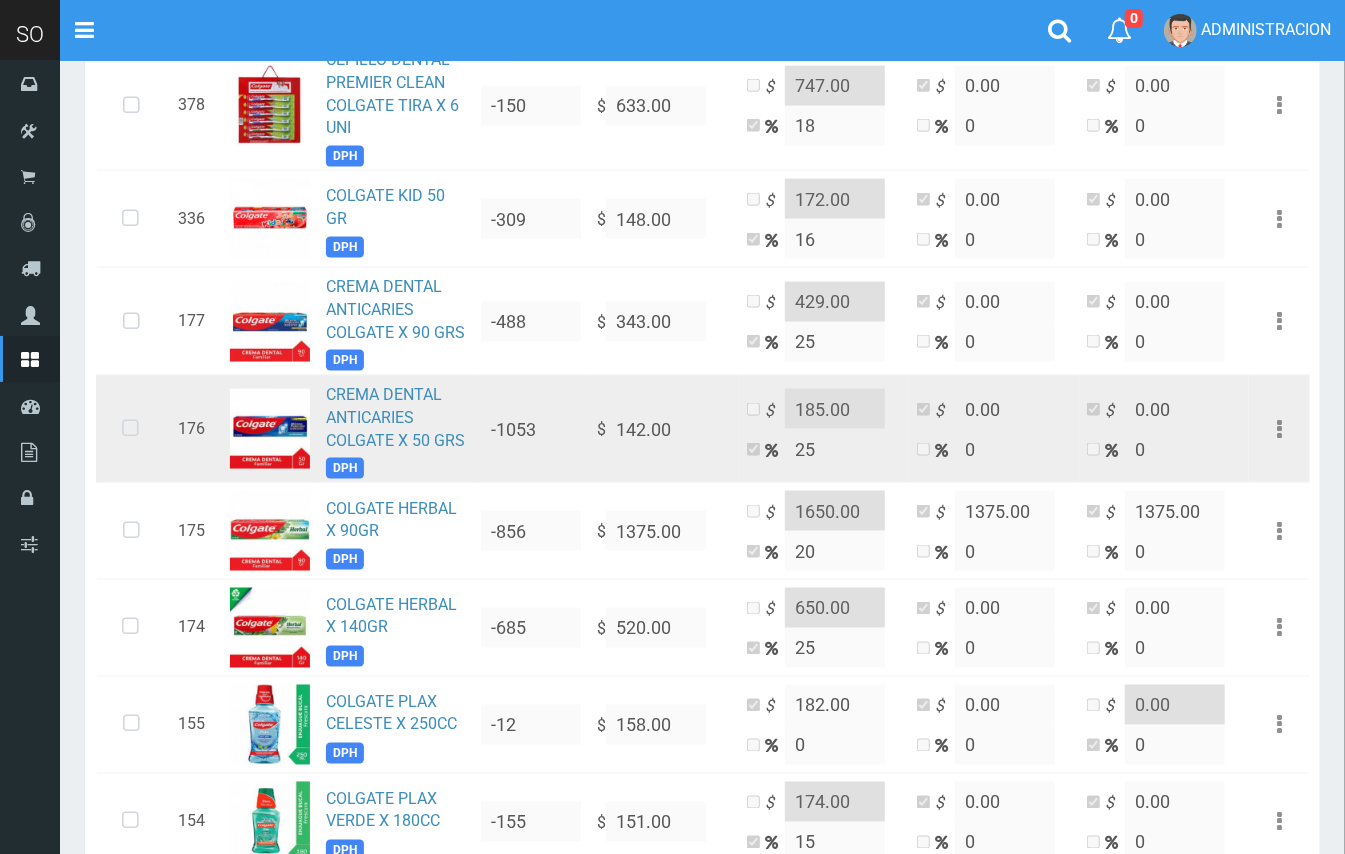 click at bounding box center [130, 429] 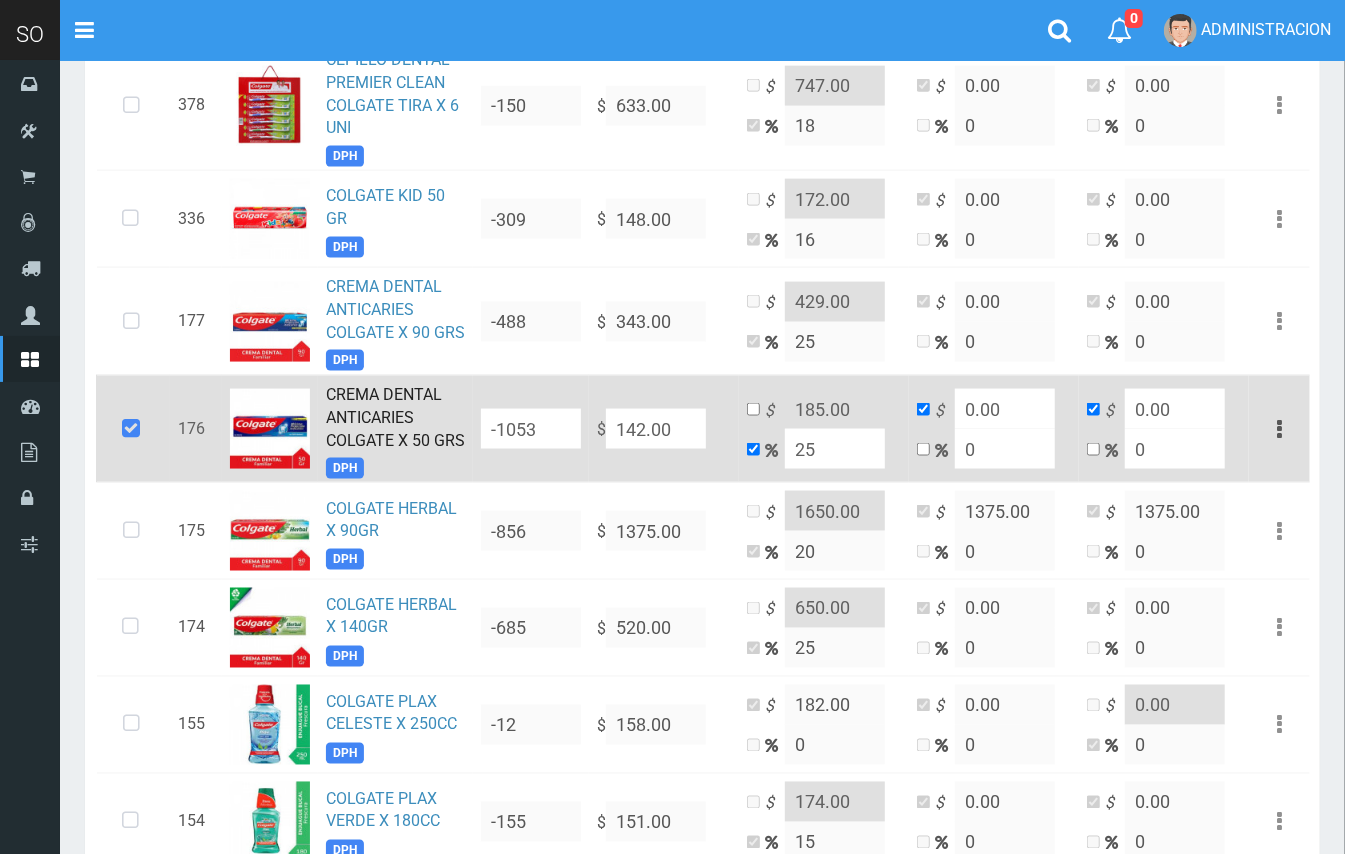 click on "CREMA DENTAL ANTICARIES COLGATE X 50 GRS" at bounding box center [395, 417] 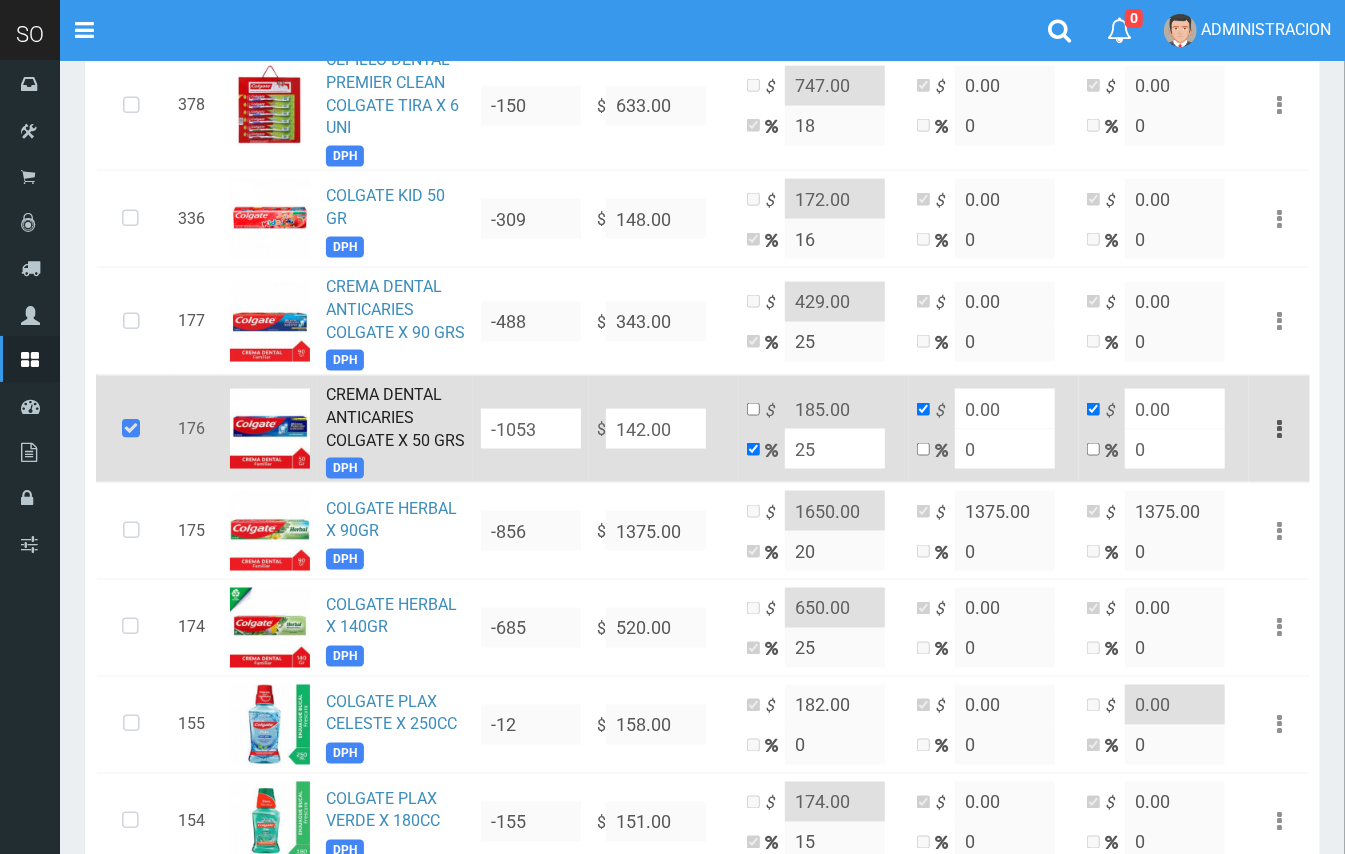 scroll, scrollTop: 1488, scrollLeft: 0, axis: vertical 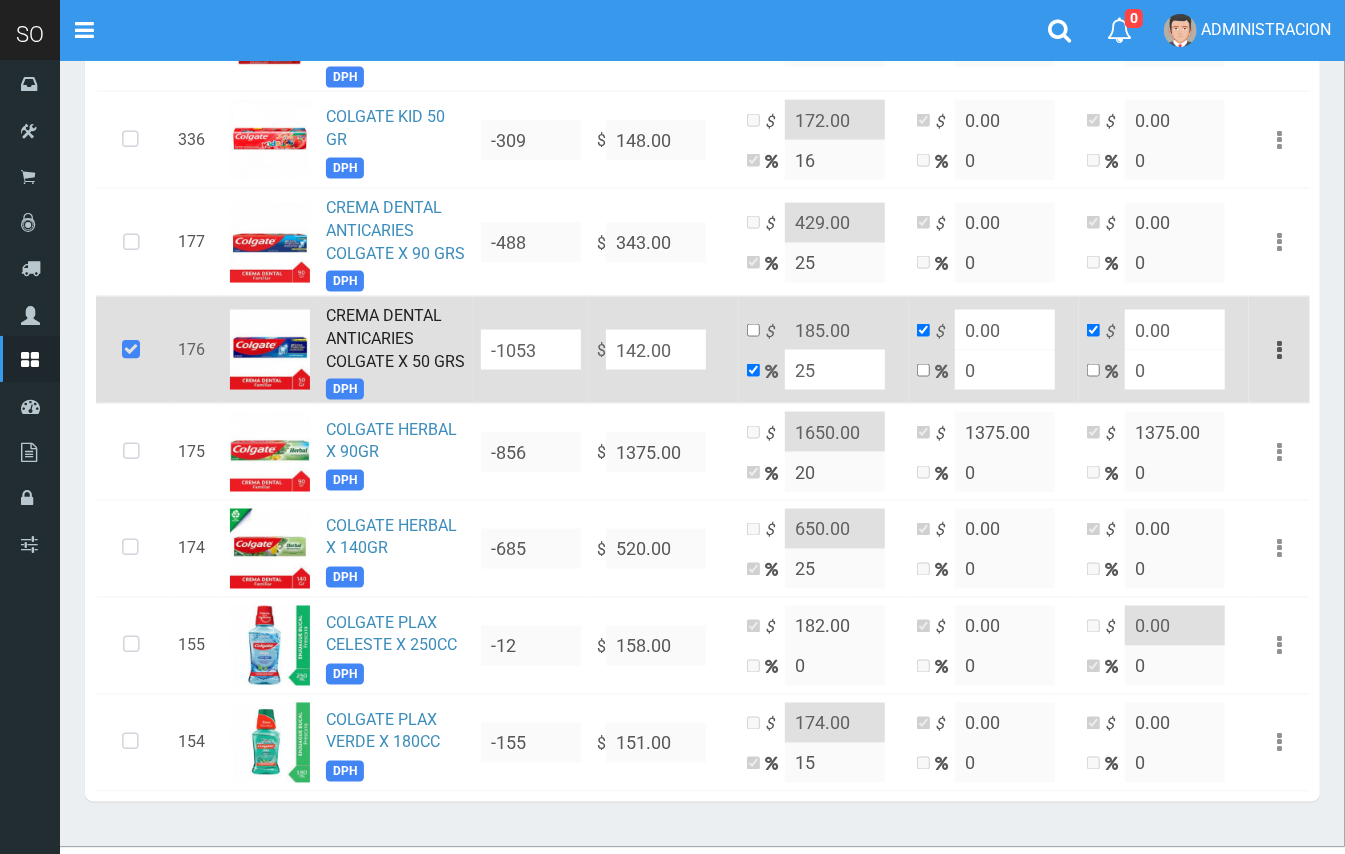 click on "CREMA DENTAL ANTICARIES COLGATE X 50 GRS" at bounding box center (395, 338) 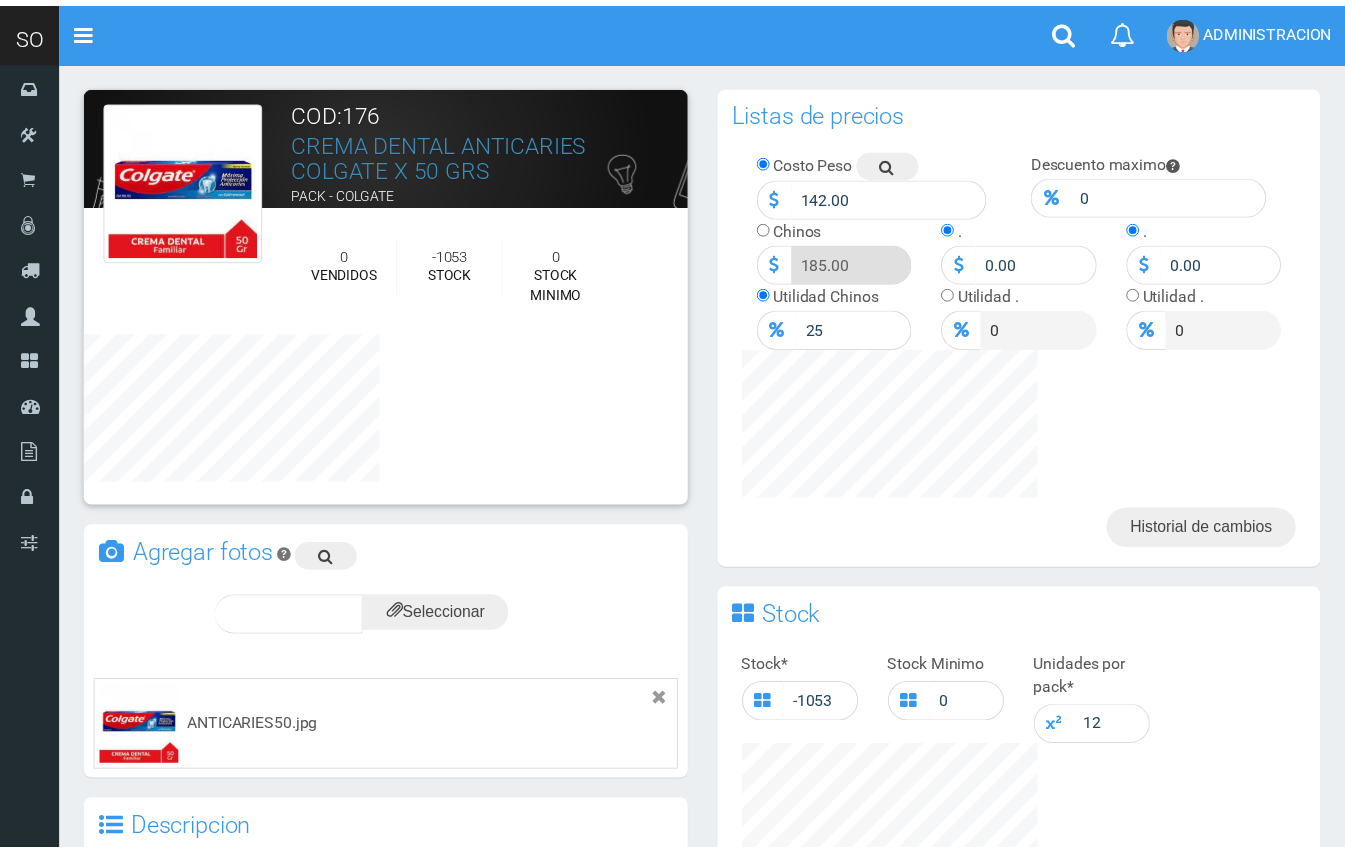 scroll, scrollTop: 0, scrollLeft: 0, axis: both 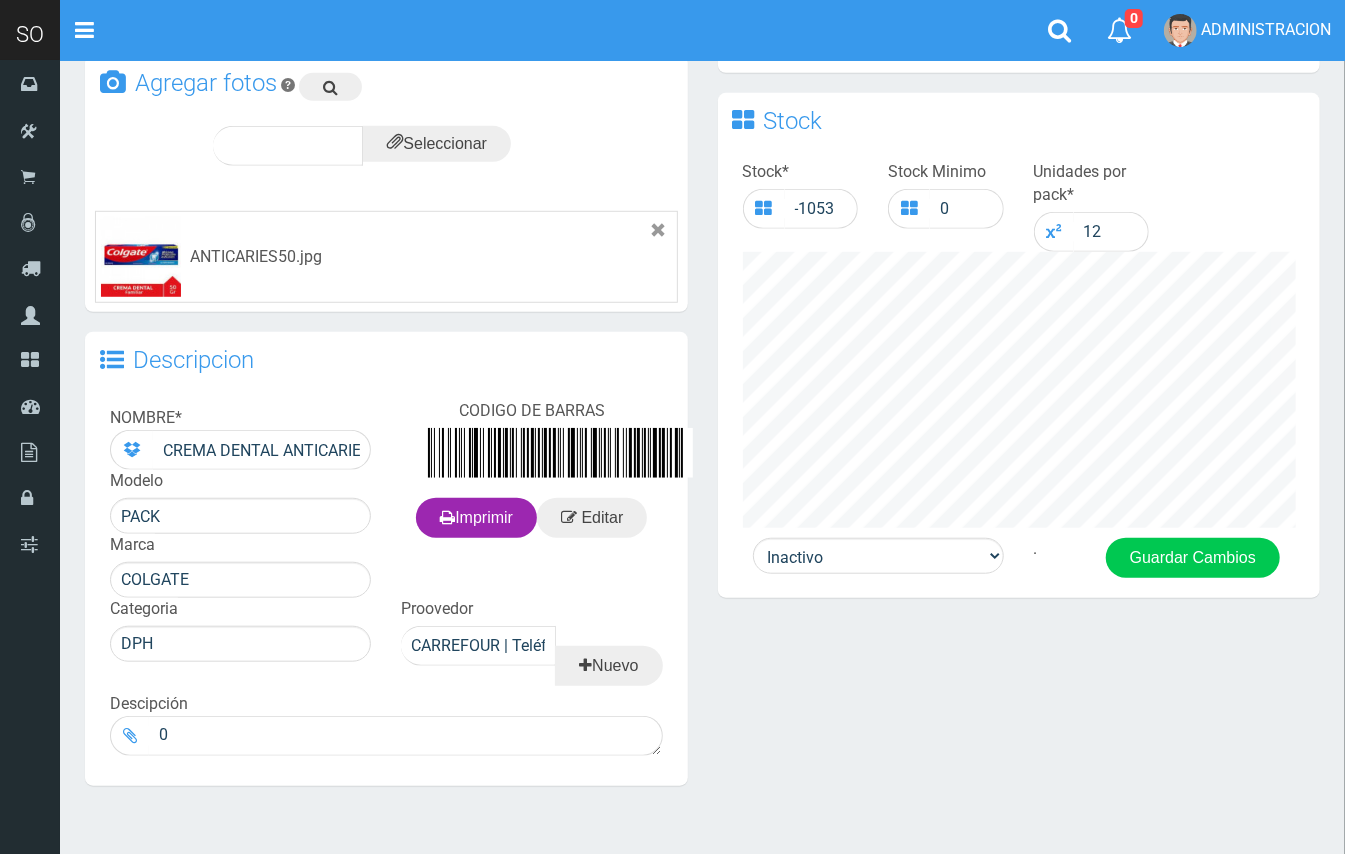 drag, startPoint x: 1353, startPoint y: 478, endPoint x: 1304, endPoint y: 604, distance: 135.19246 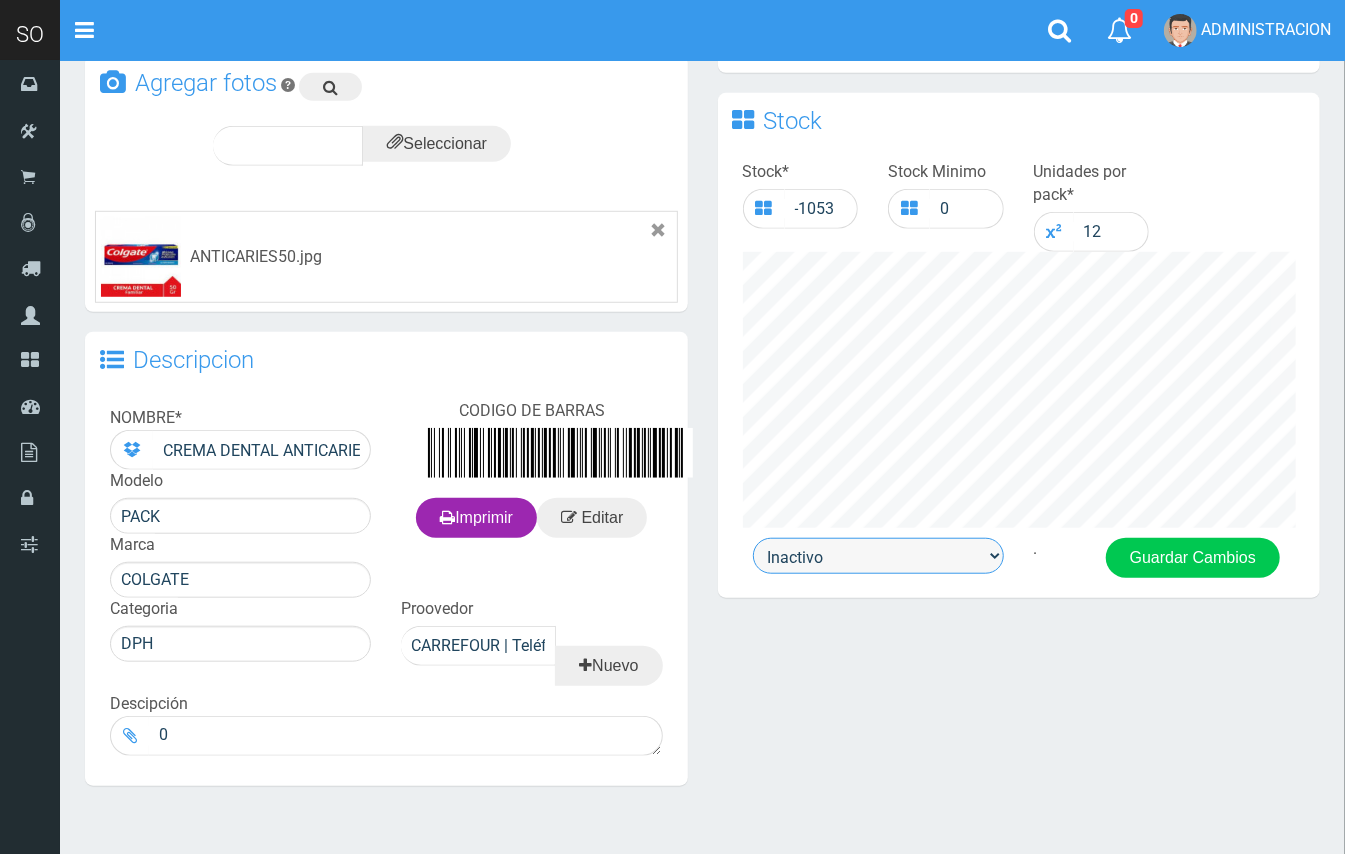 drag, startPoint x: 922, startPoint y: 552, endPoint x: 926, endPoint y: 569, distance: 17.464249 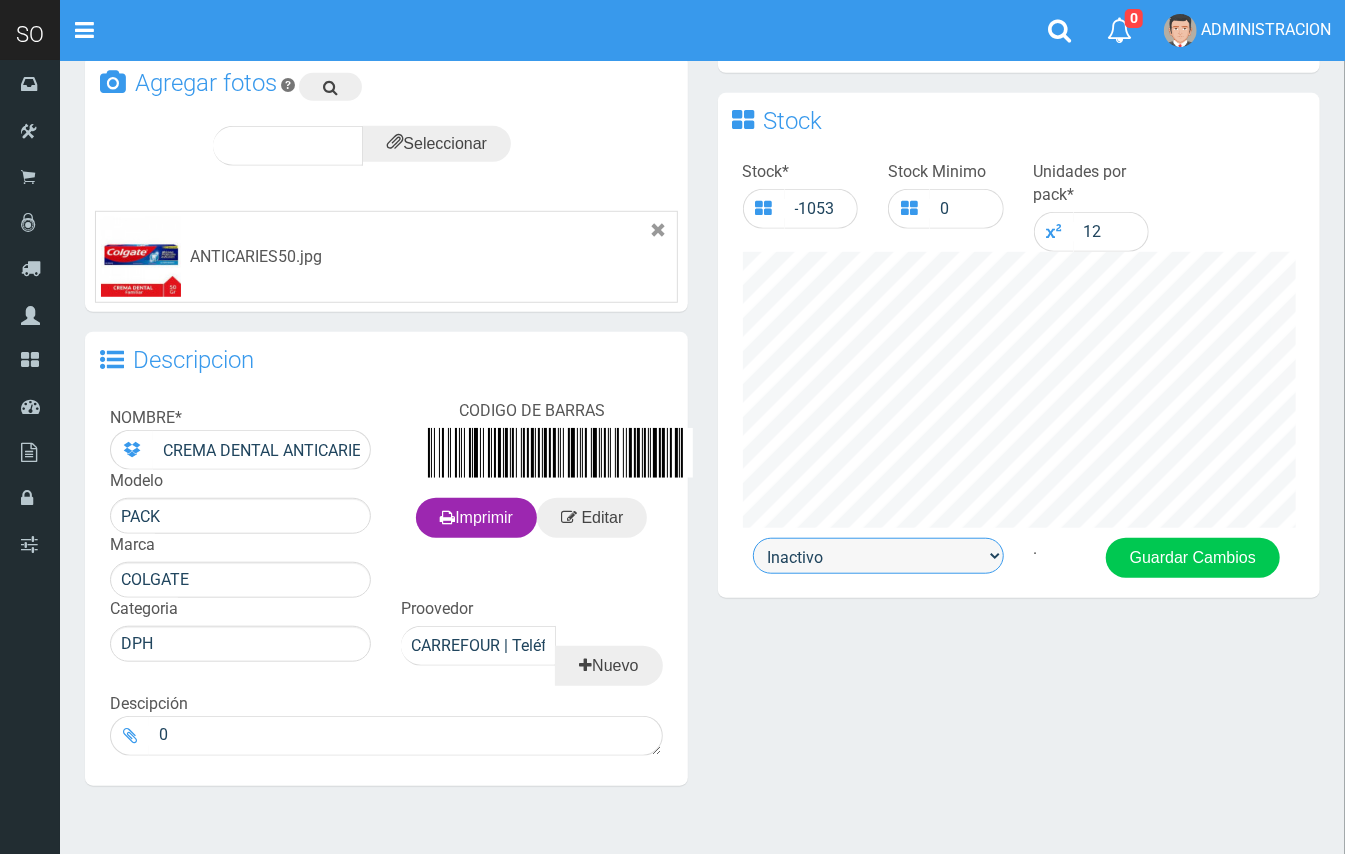 click on "Activo
Inactivo" at bounding box center (878, 556) 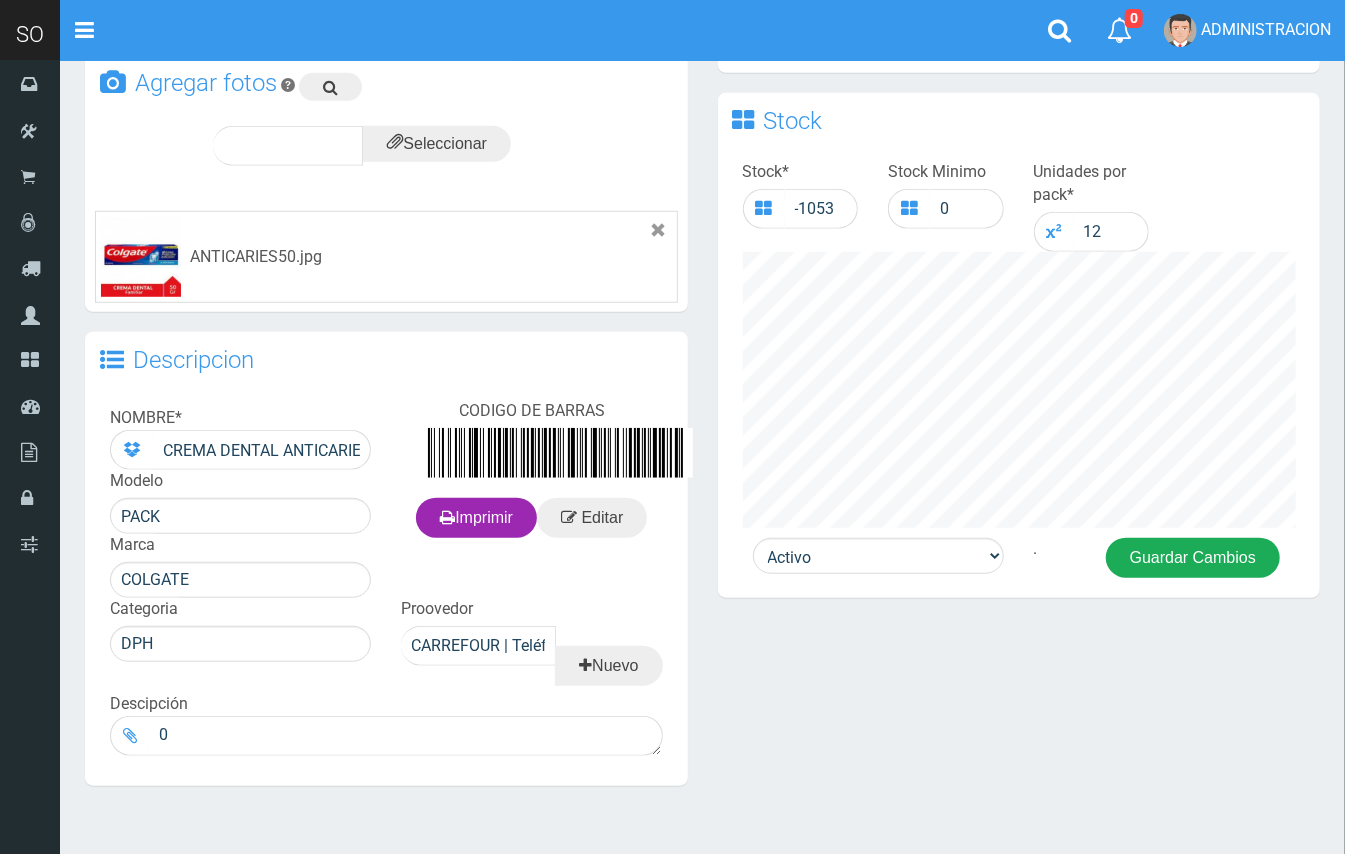 click on "Guardar Cambios" at bounding box center [1193, 558] 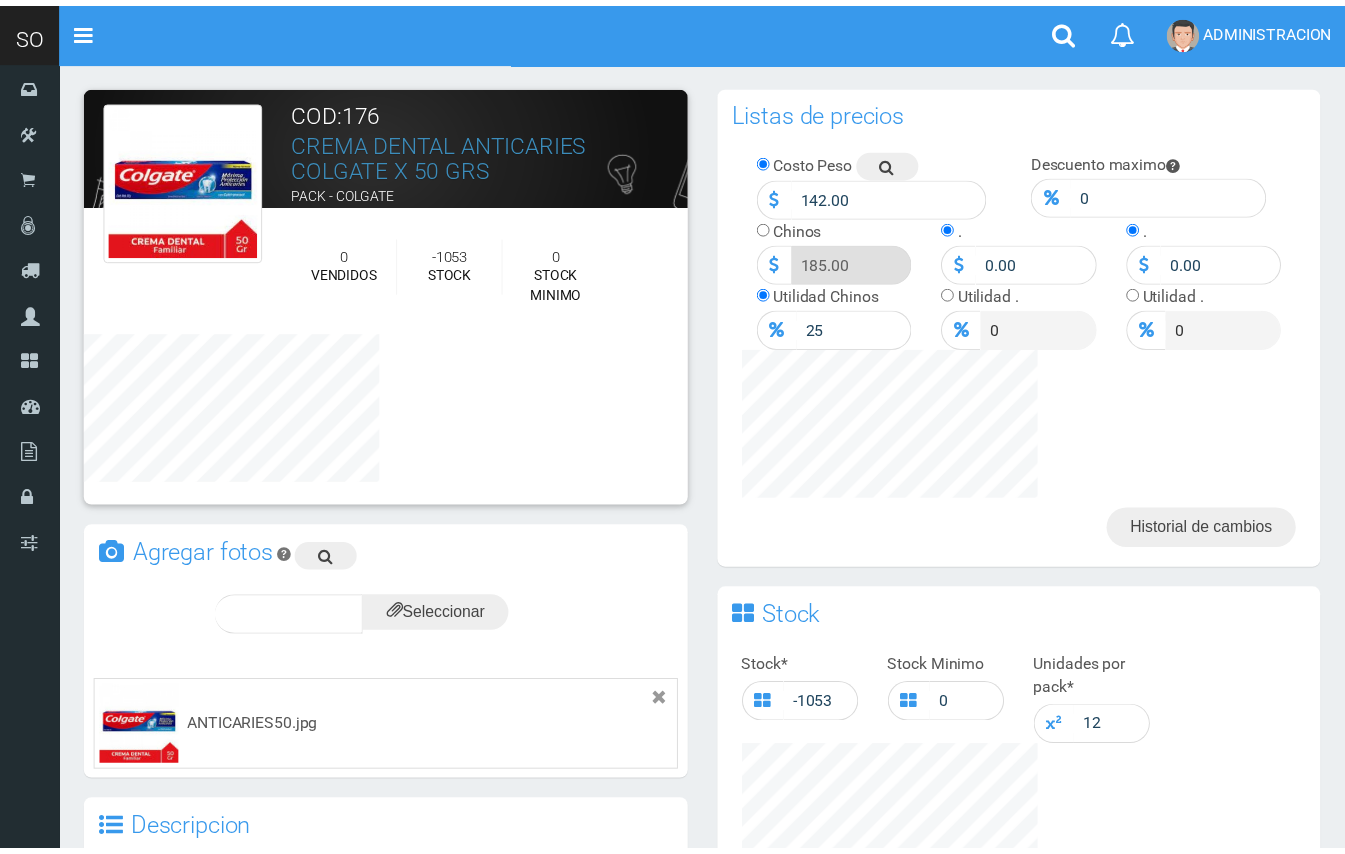 scroll, scrollTop: 0, scrollLeft: 0, axis: both 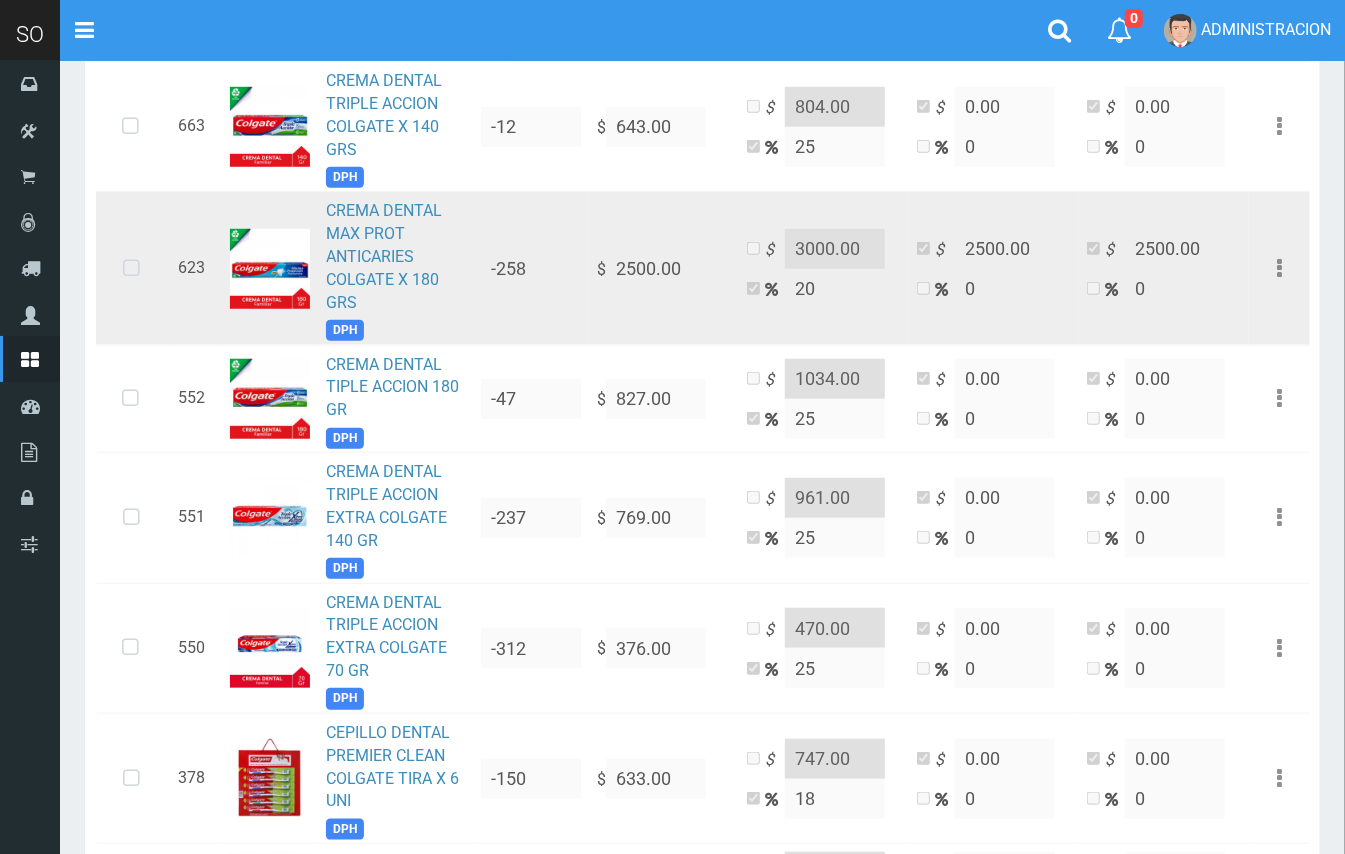 click at bounding box center (131, 269) 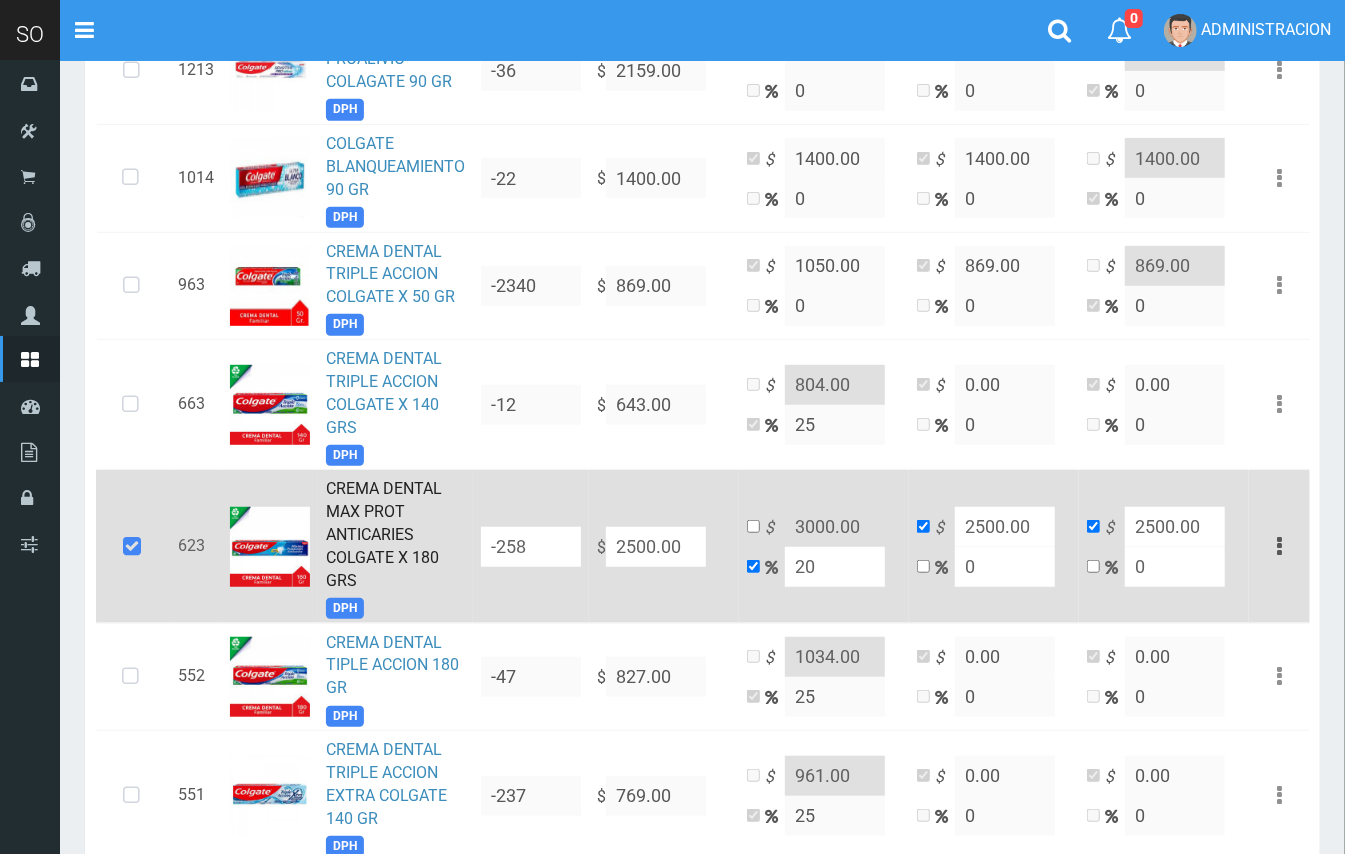 scroll, scrollTop: 450, scrollLeft: 0, axis: vertical 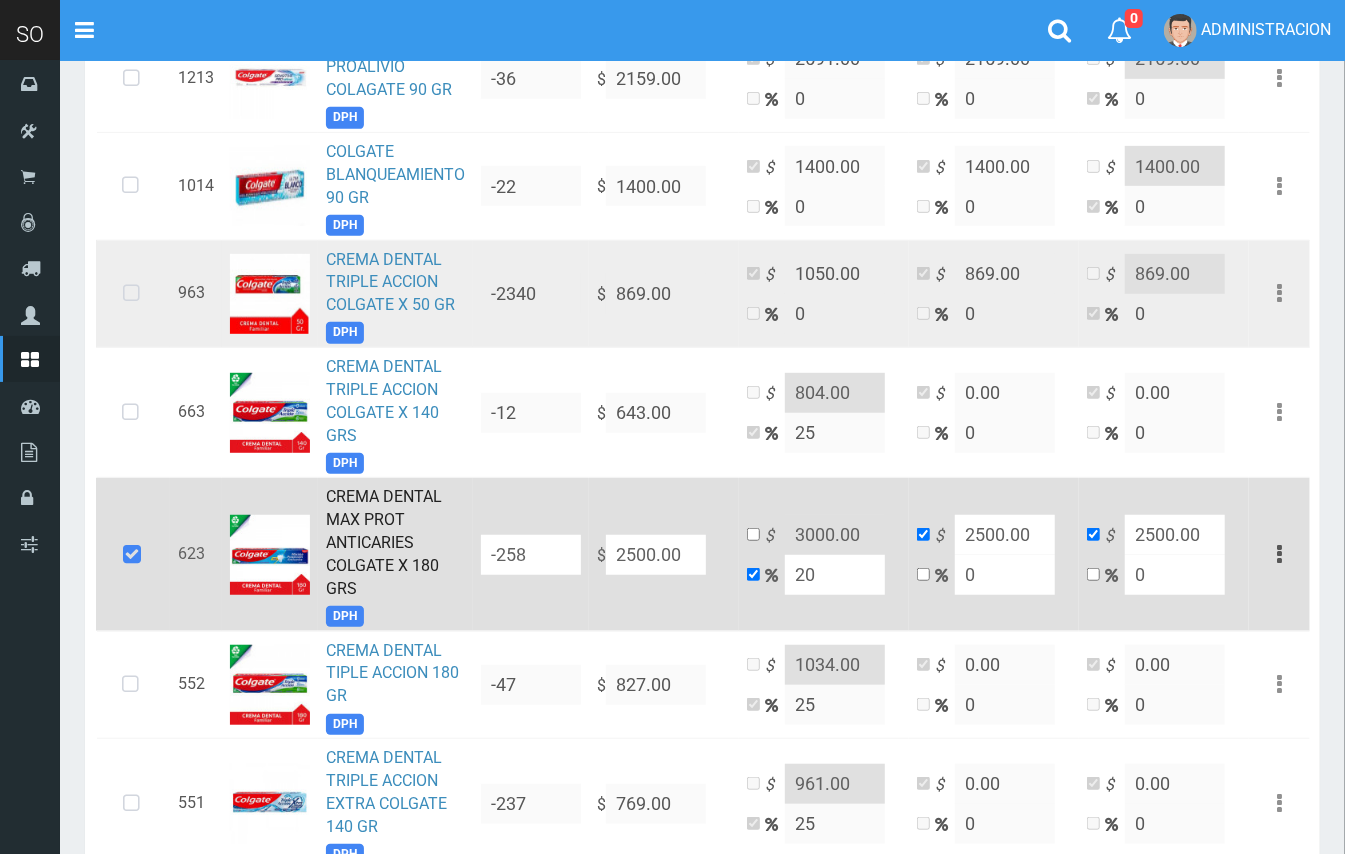 click at bounding box center [131, 294] 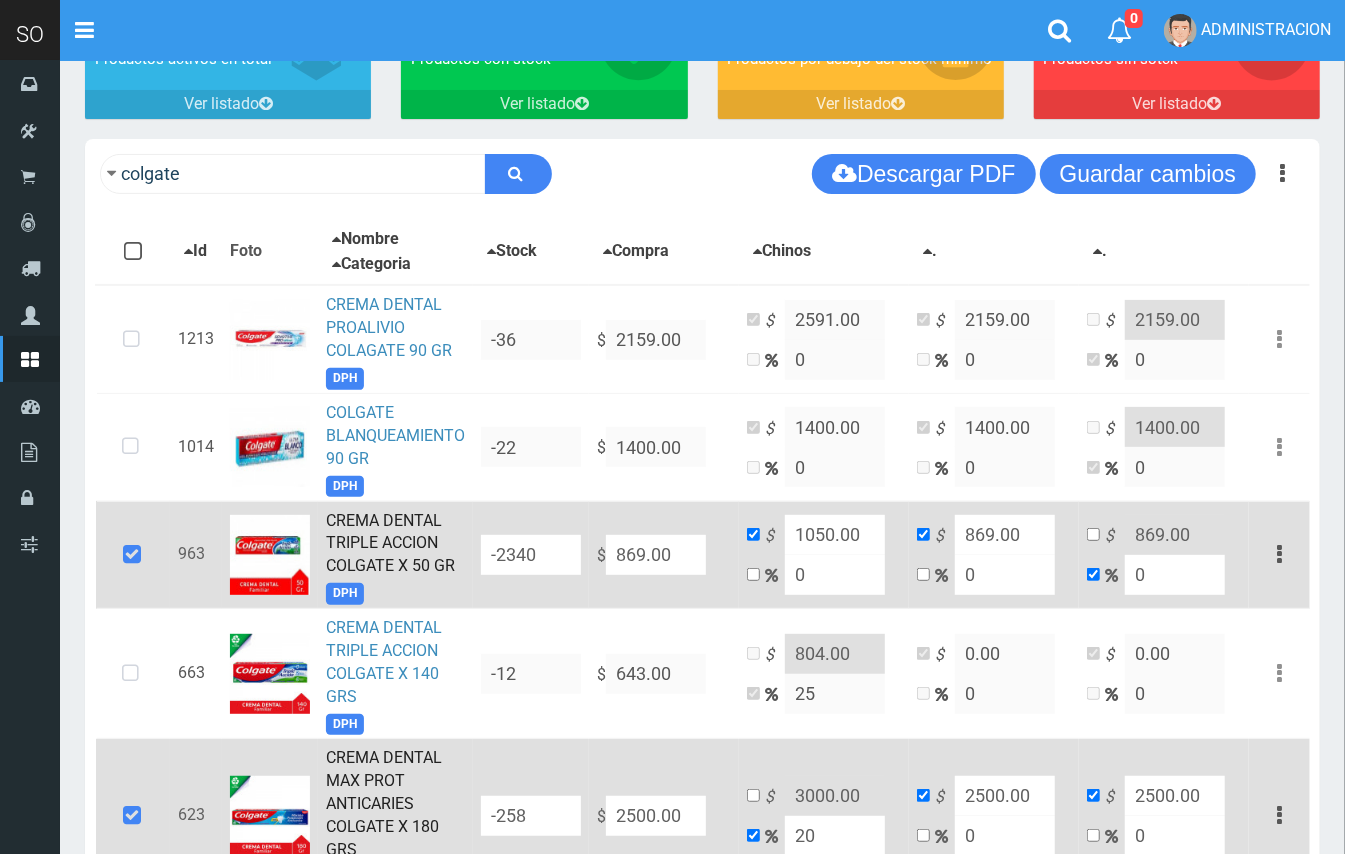 scroll, scrollTop: 169, scrollLeft: 0, axis: vertical 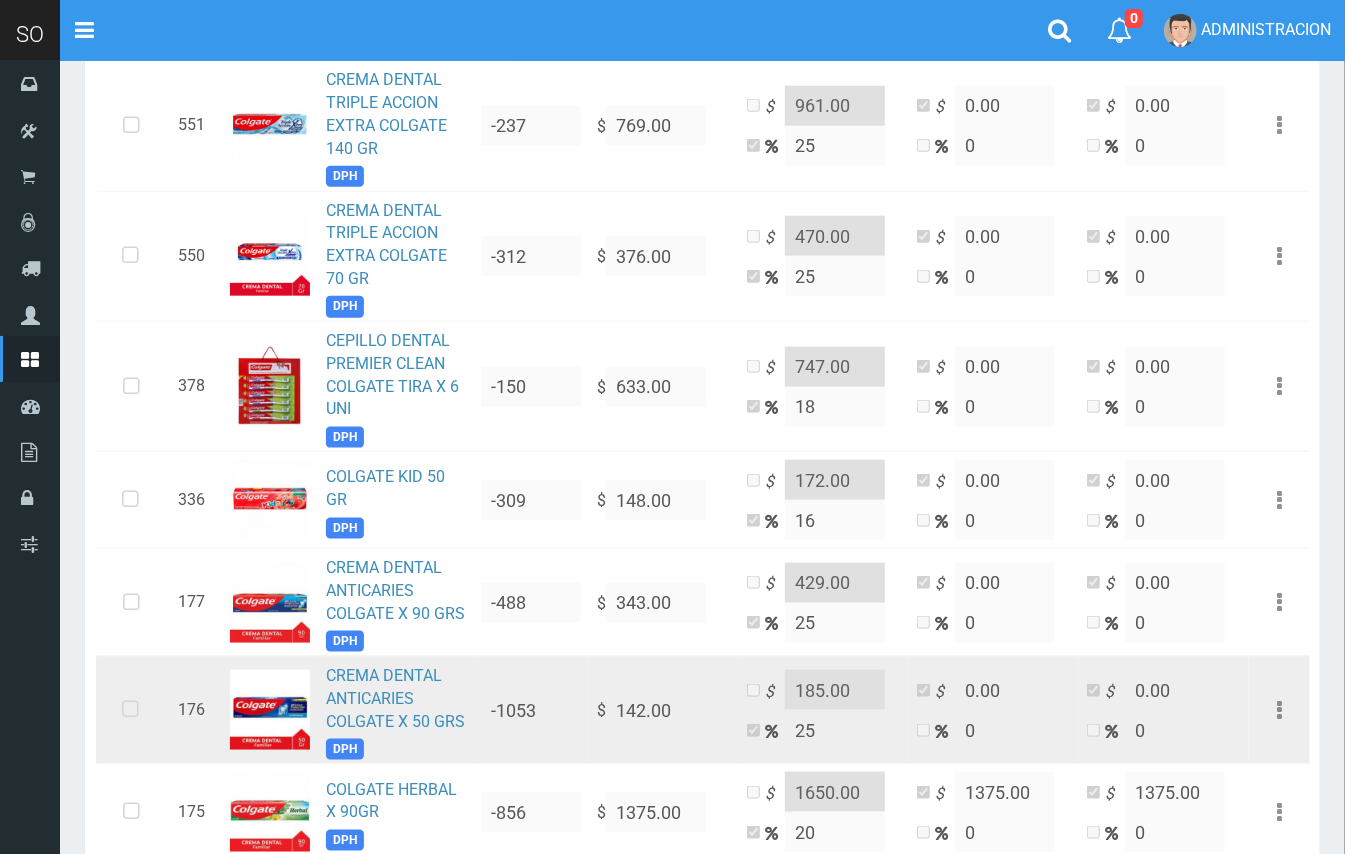 click at bounding box center [130, 710] 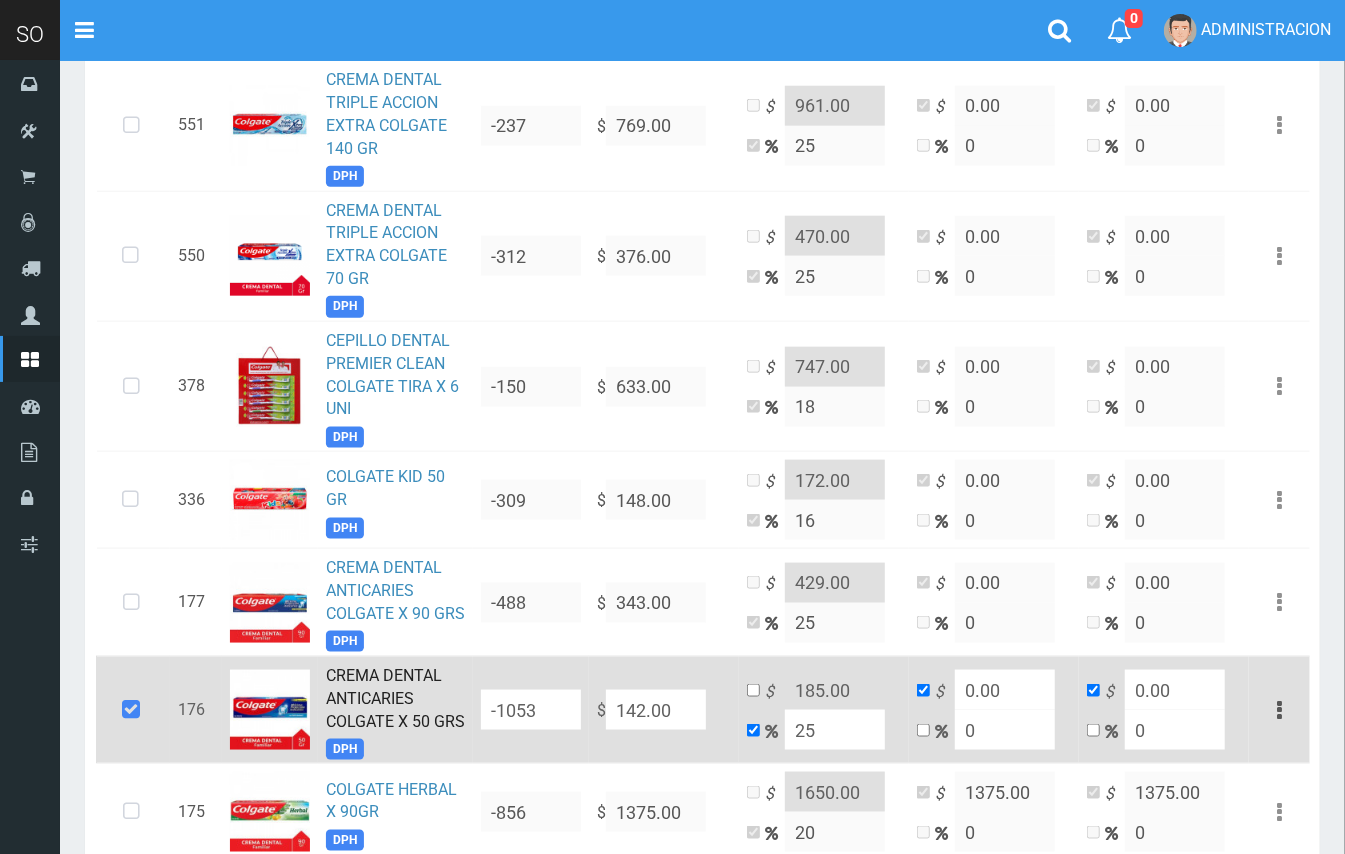 drag, startPoint x: 682, startPoint y: 705, endPoint x: 557, endPoint y: 705, distance: 125 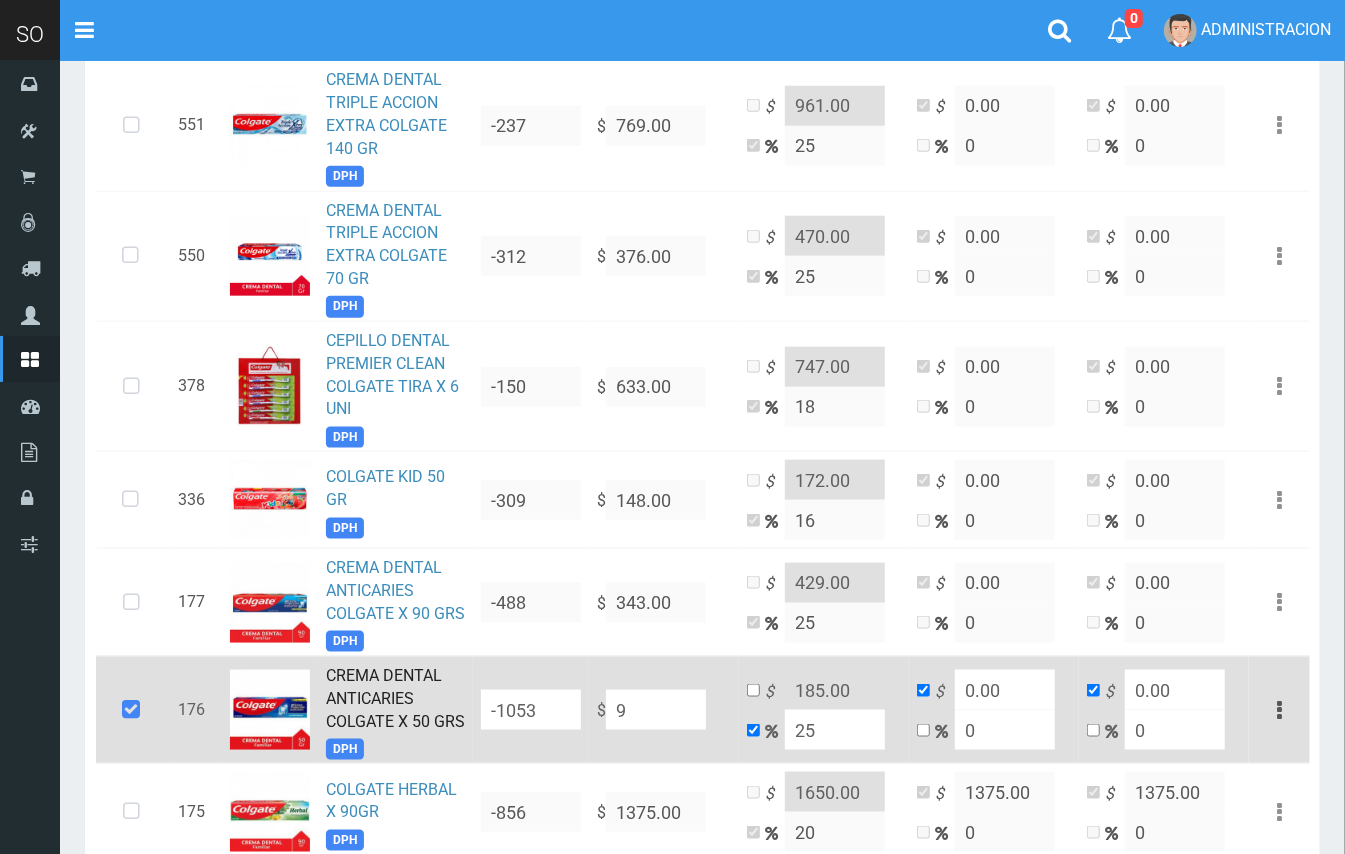 type on "11.25" 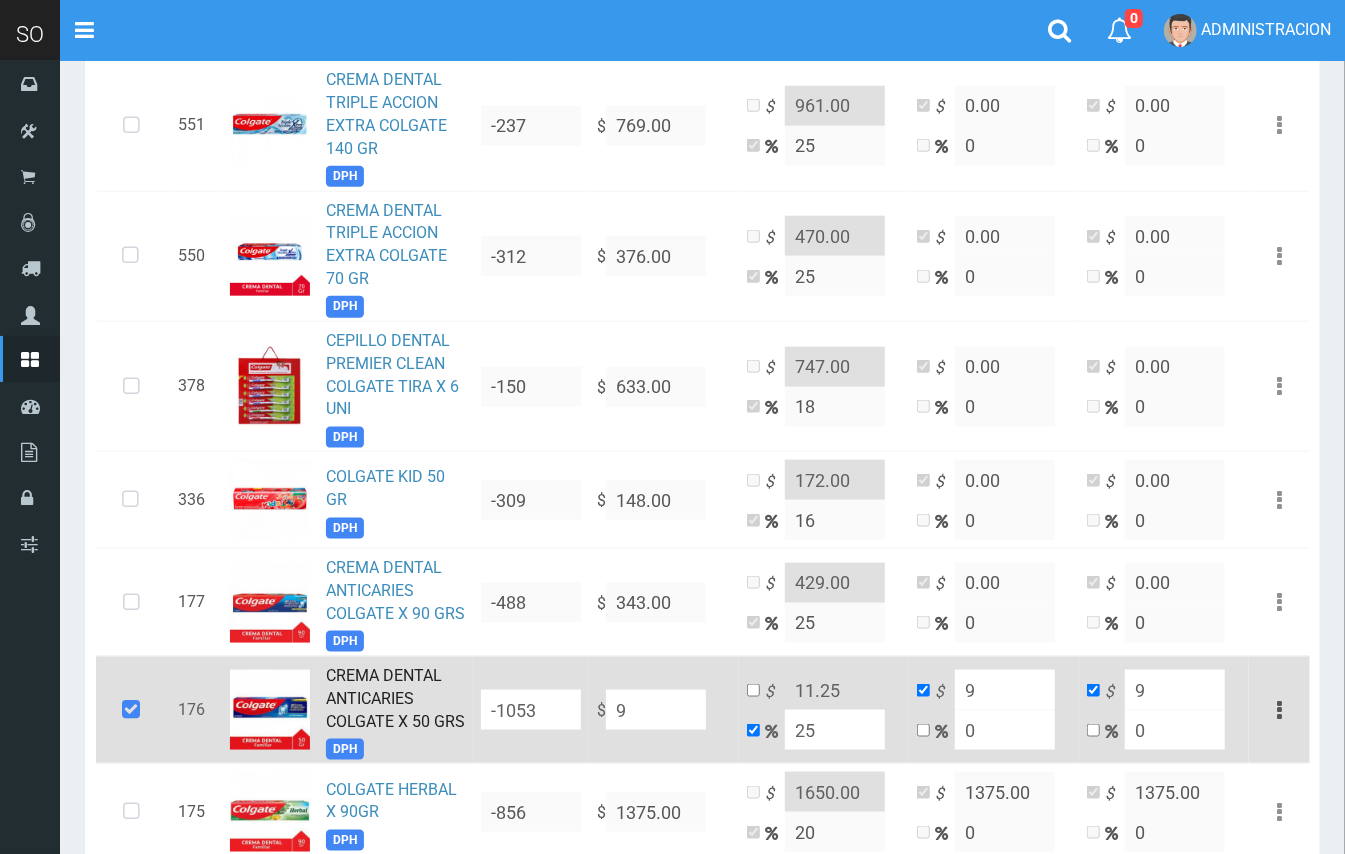 type on "92" 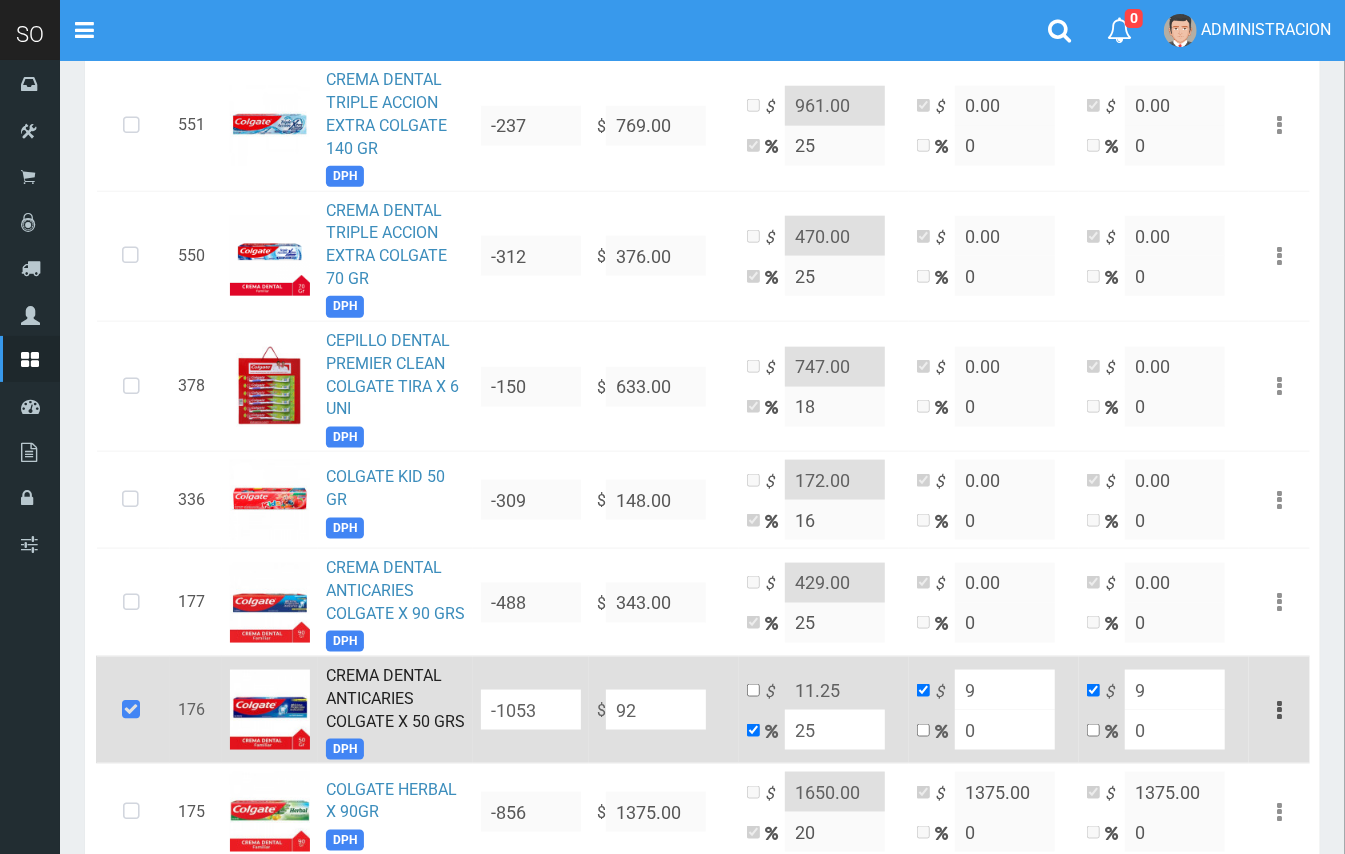 type on "115" 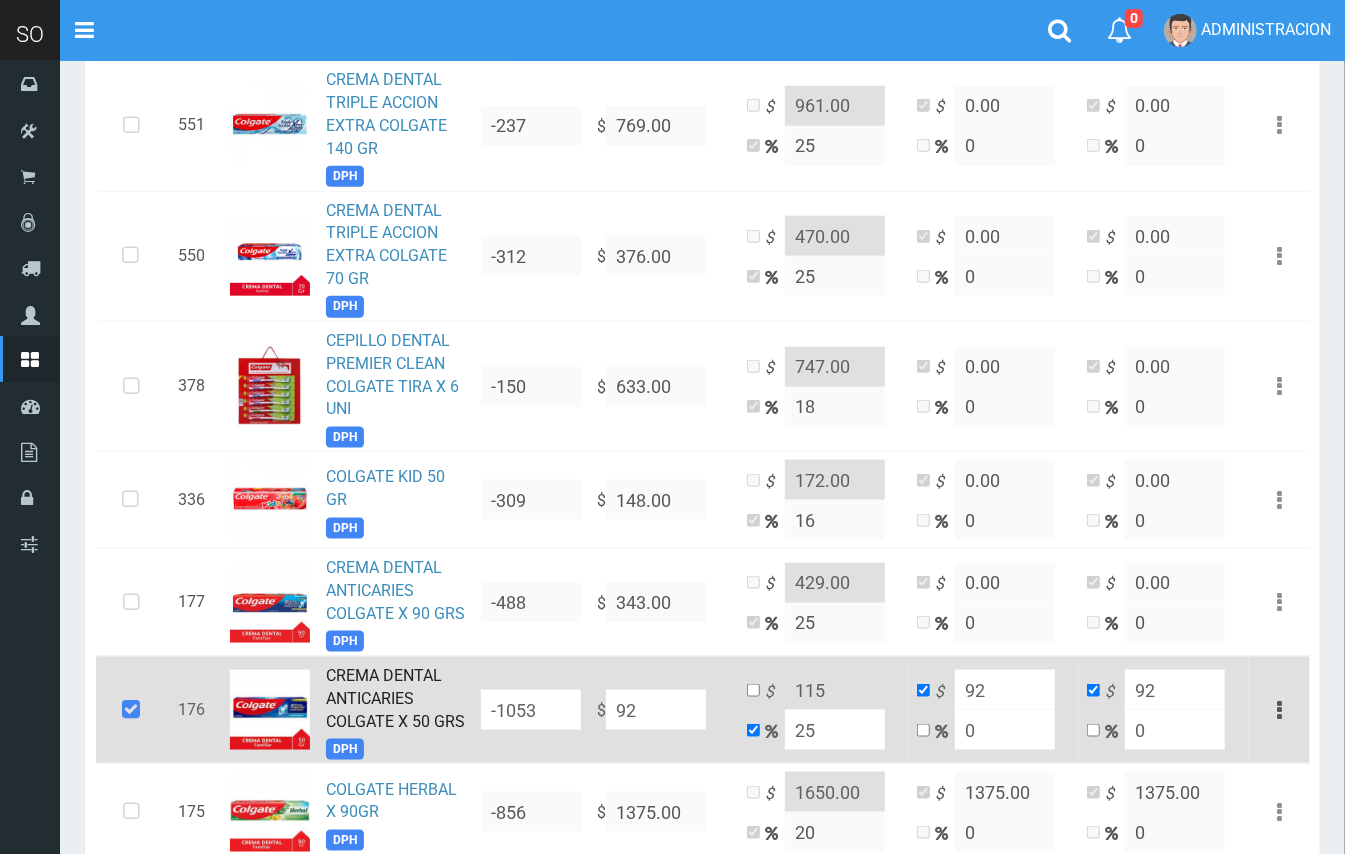 type on "922" 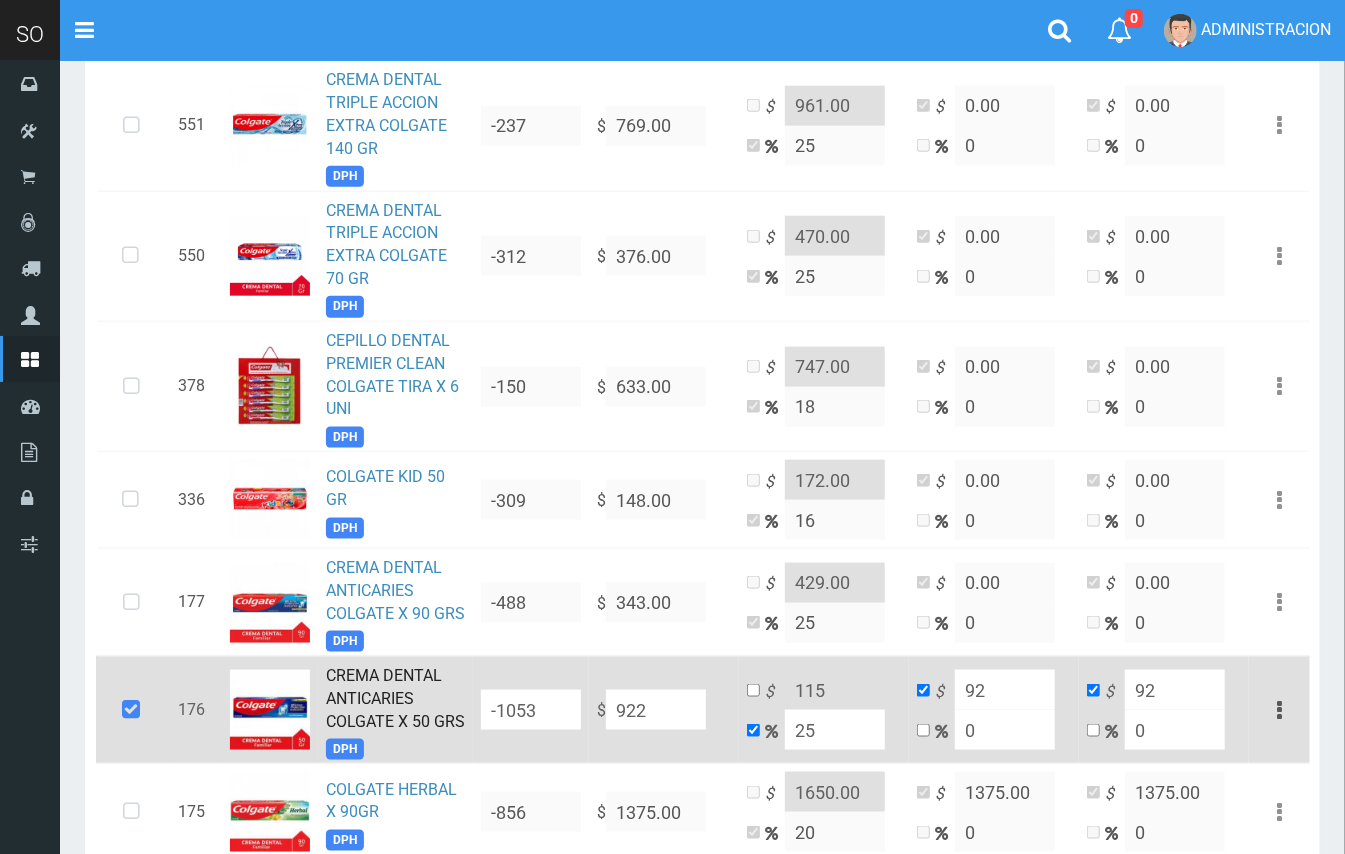 type on "1152.5" 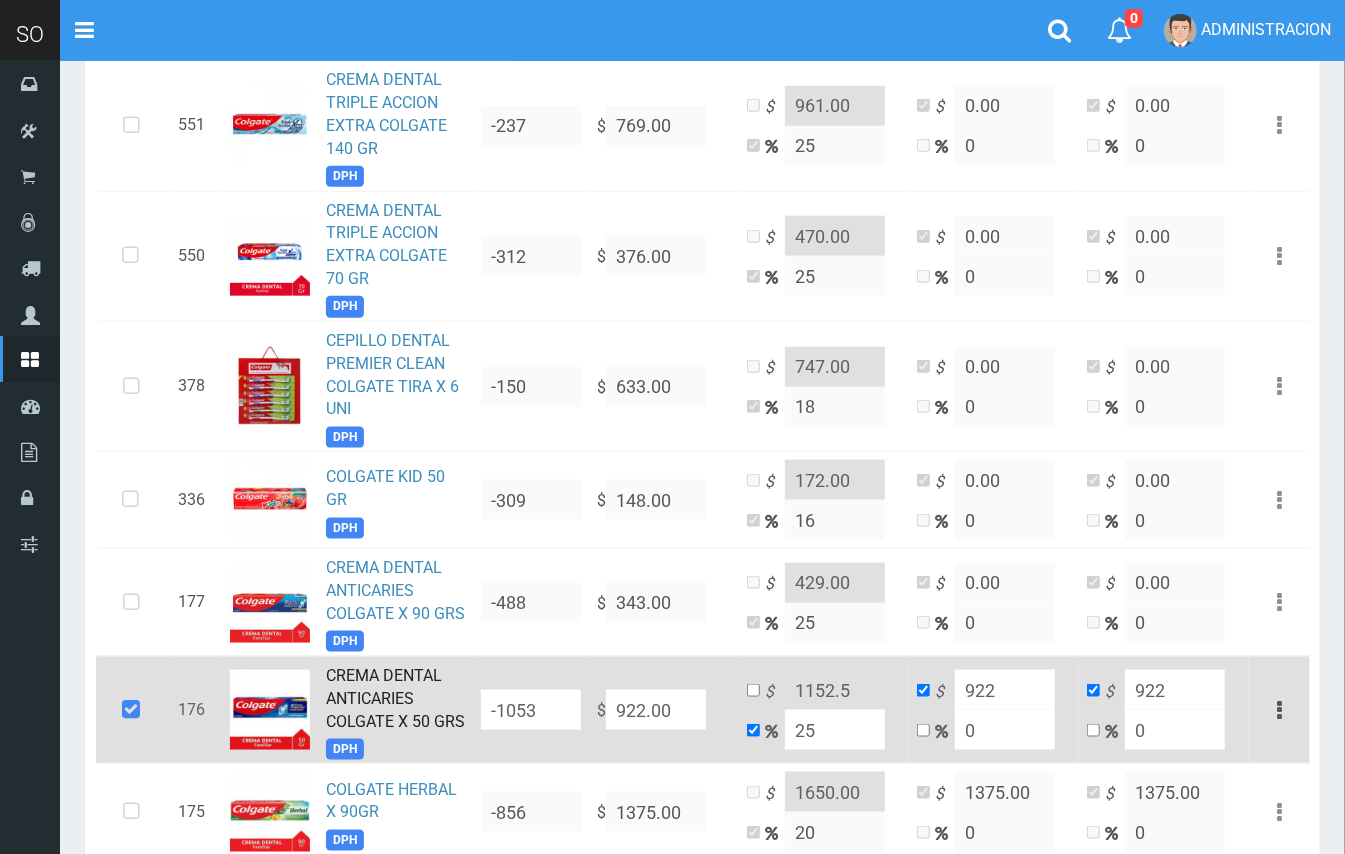 type on "922.00" 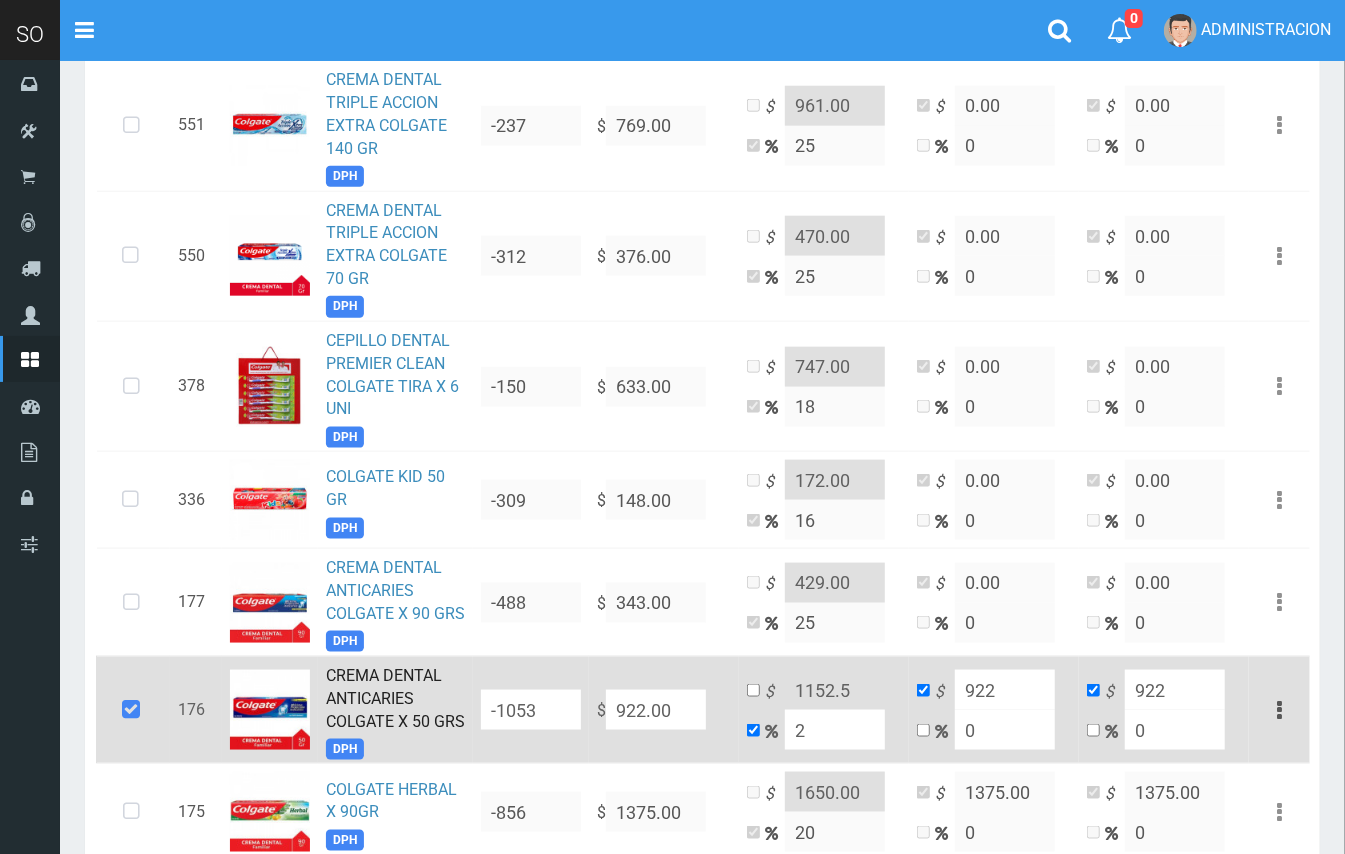 type on "940.44" 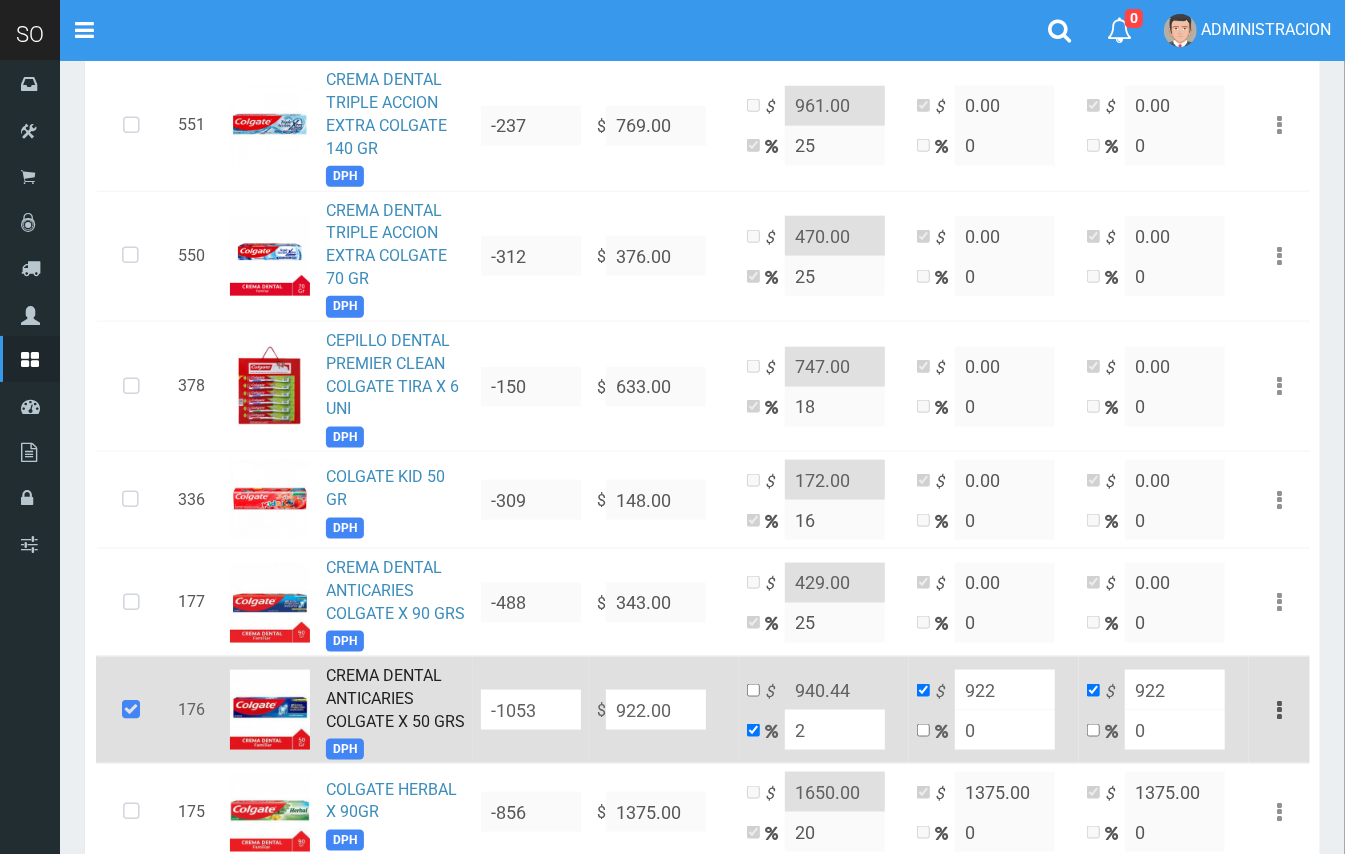 type on "20" 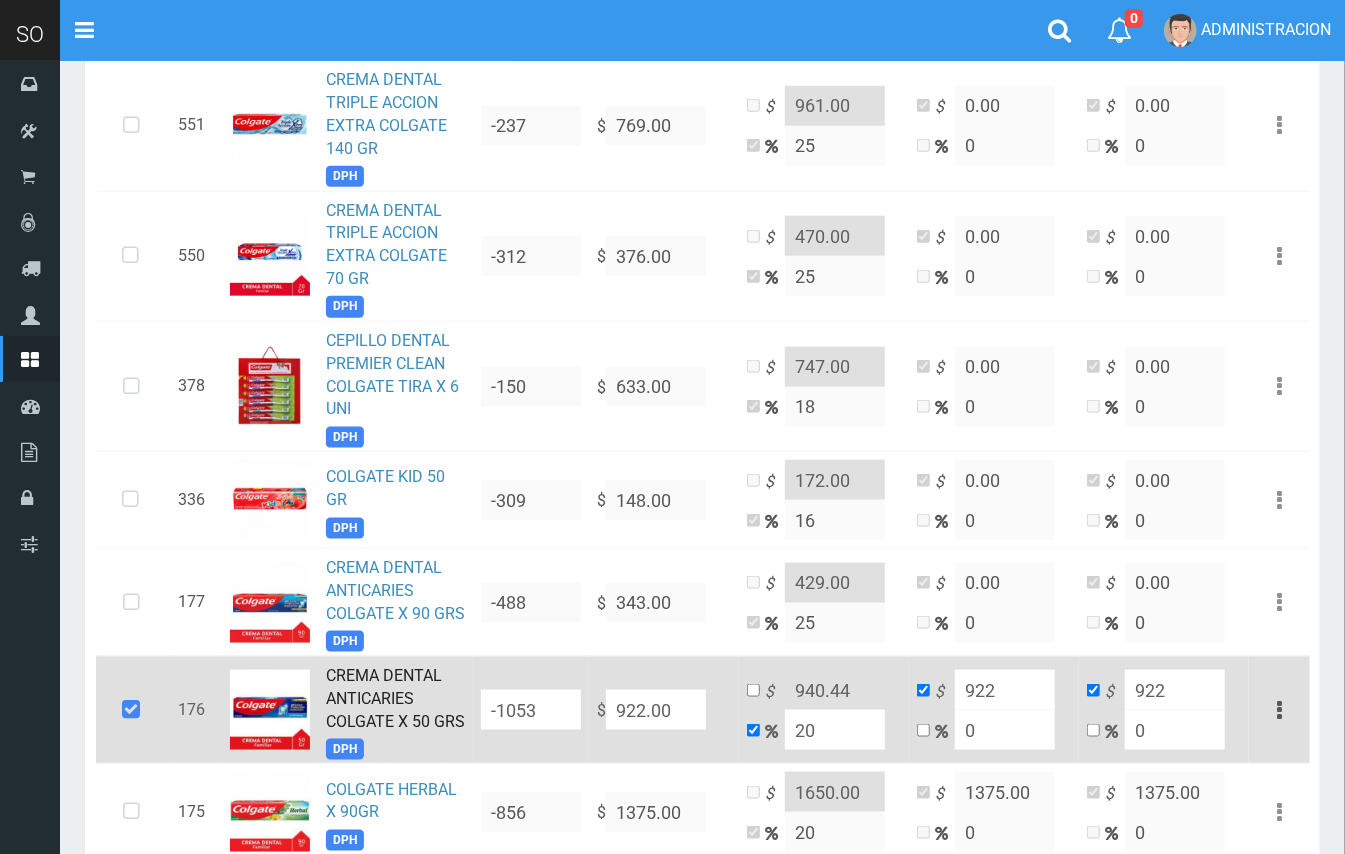 type on "1106.4" 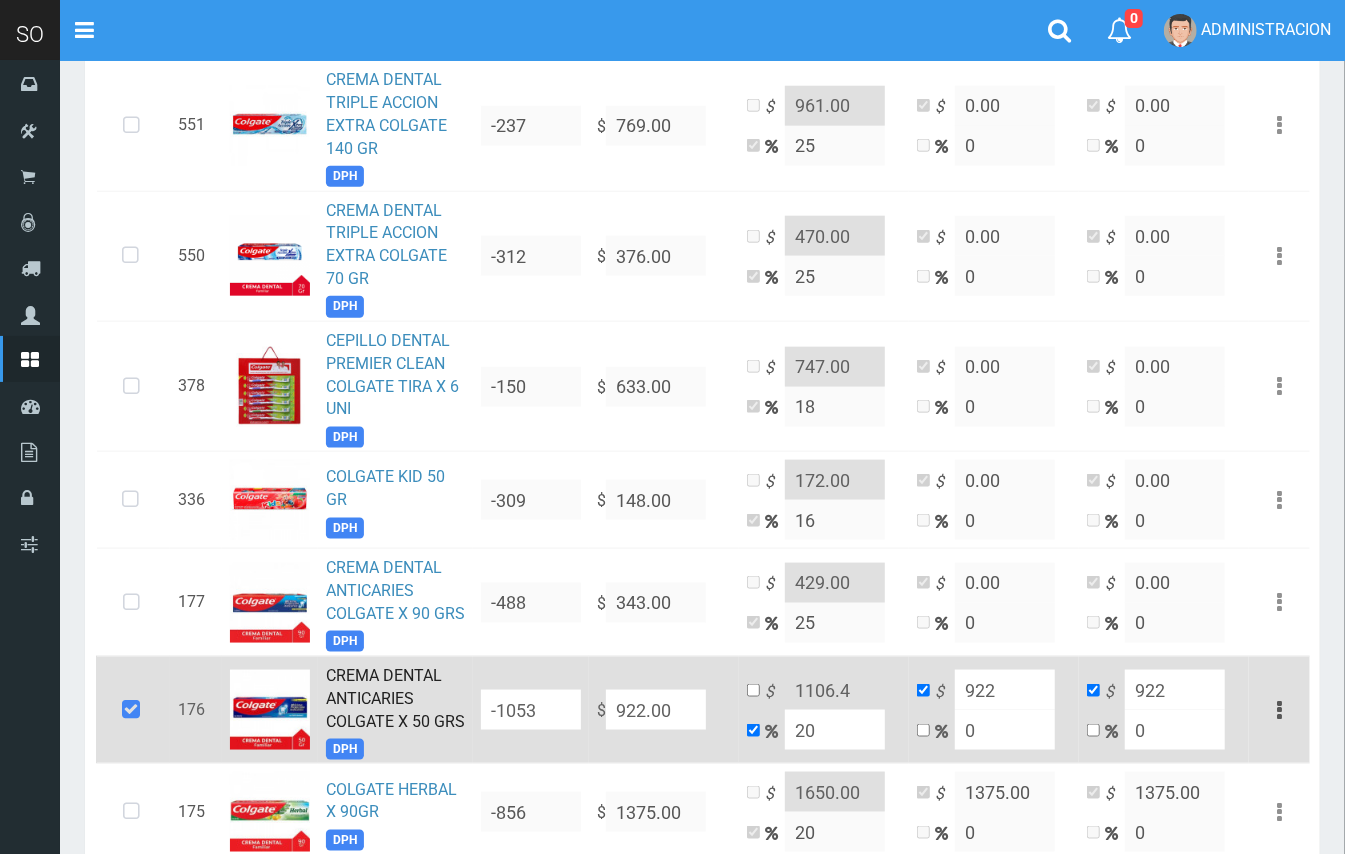 type on "20" 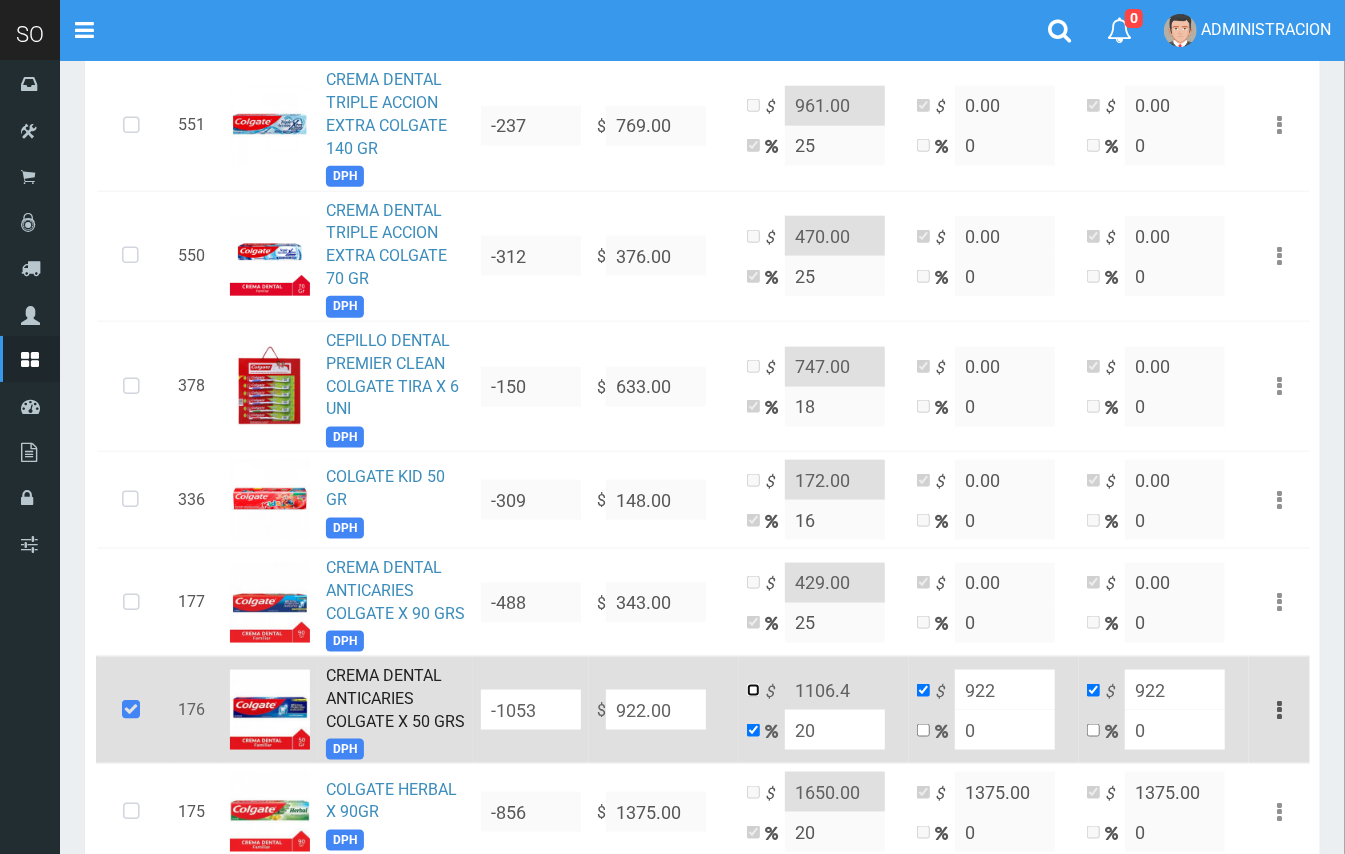 click at bounding box center (753, 690) 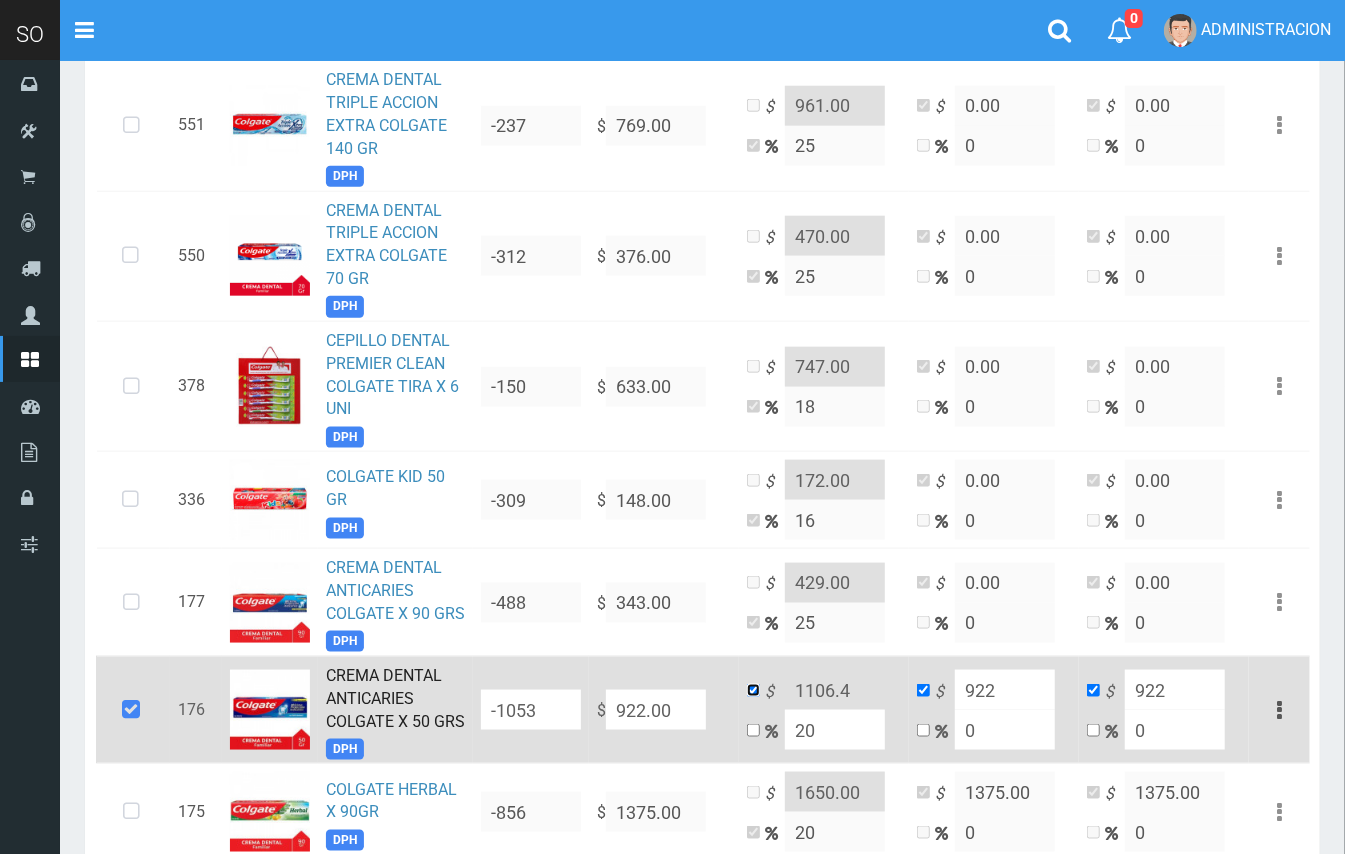 checkbox on "false" 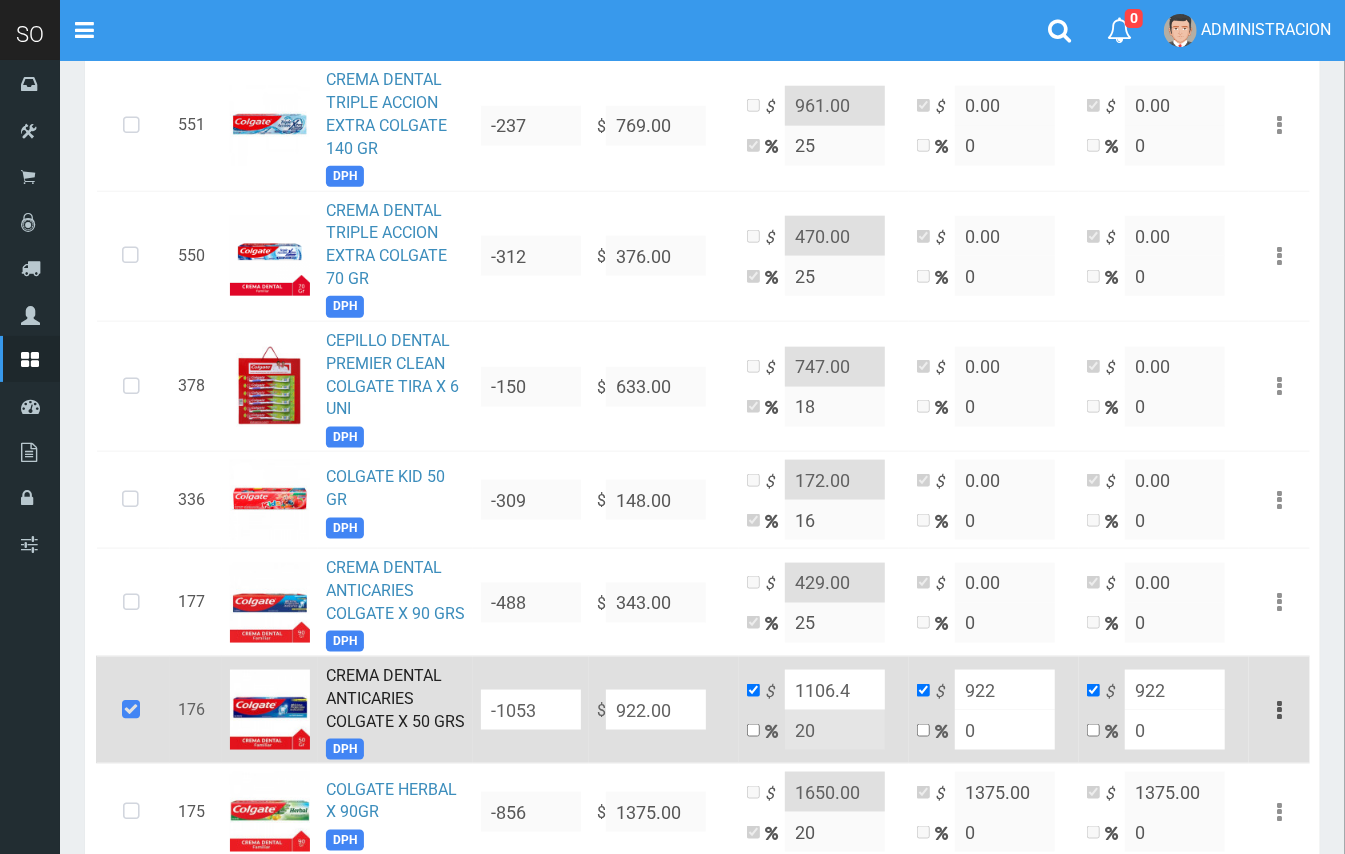 drag, startPoint x: 857, startPoint y: 685, endPoint x: 829, endPoint y: 685, distance: 28 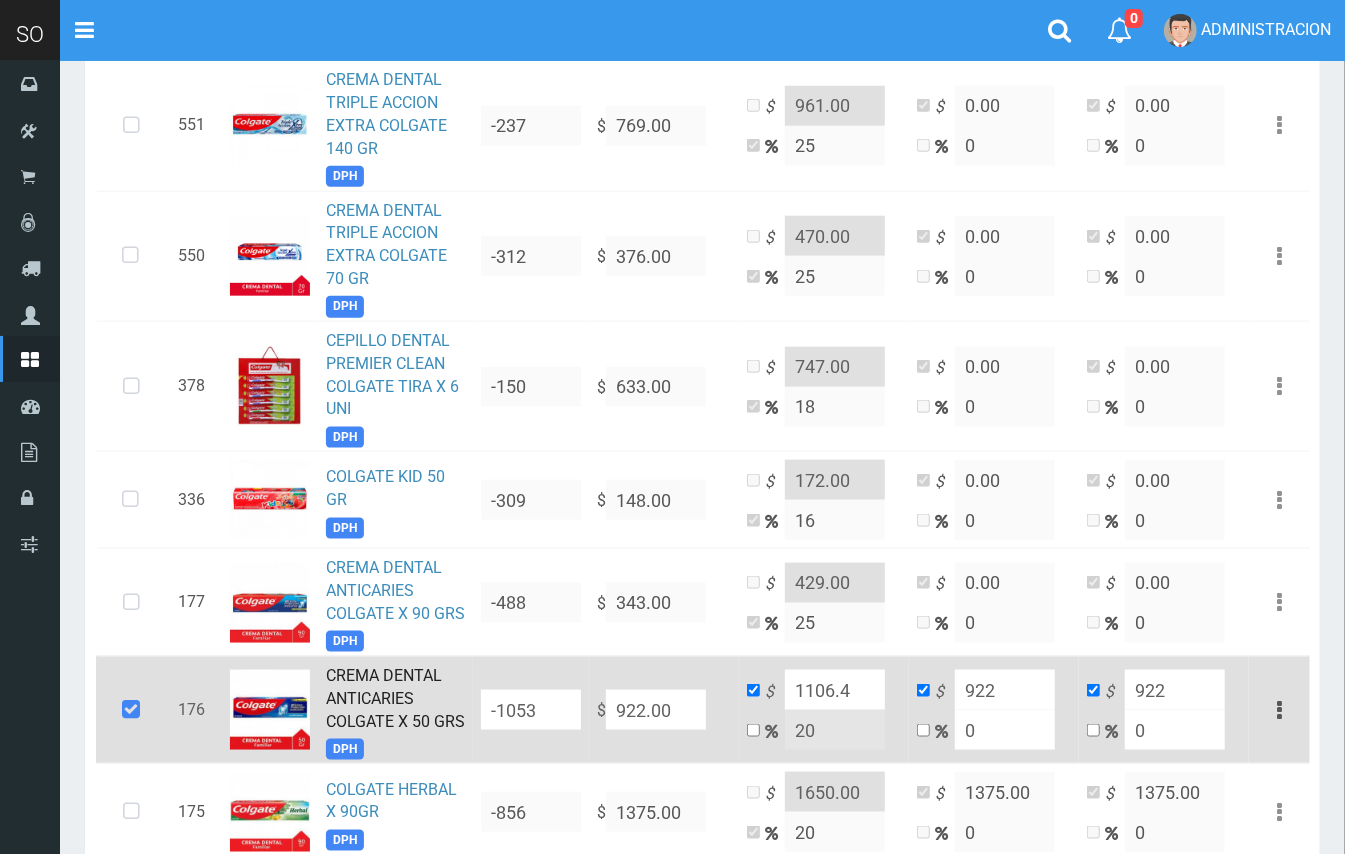 click on "1106.4" at bounding box center (835, 690) 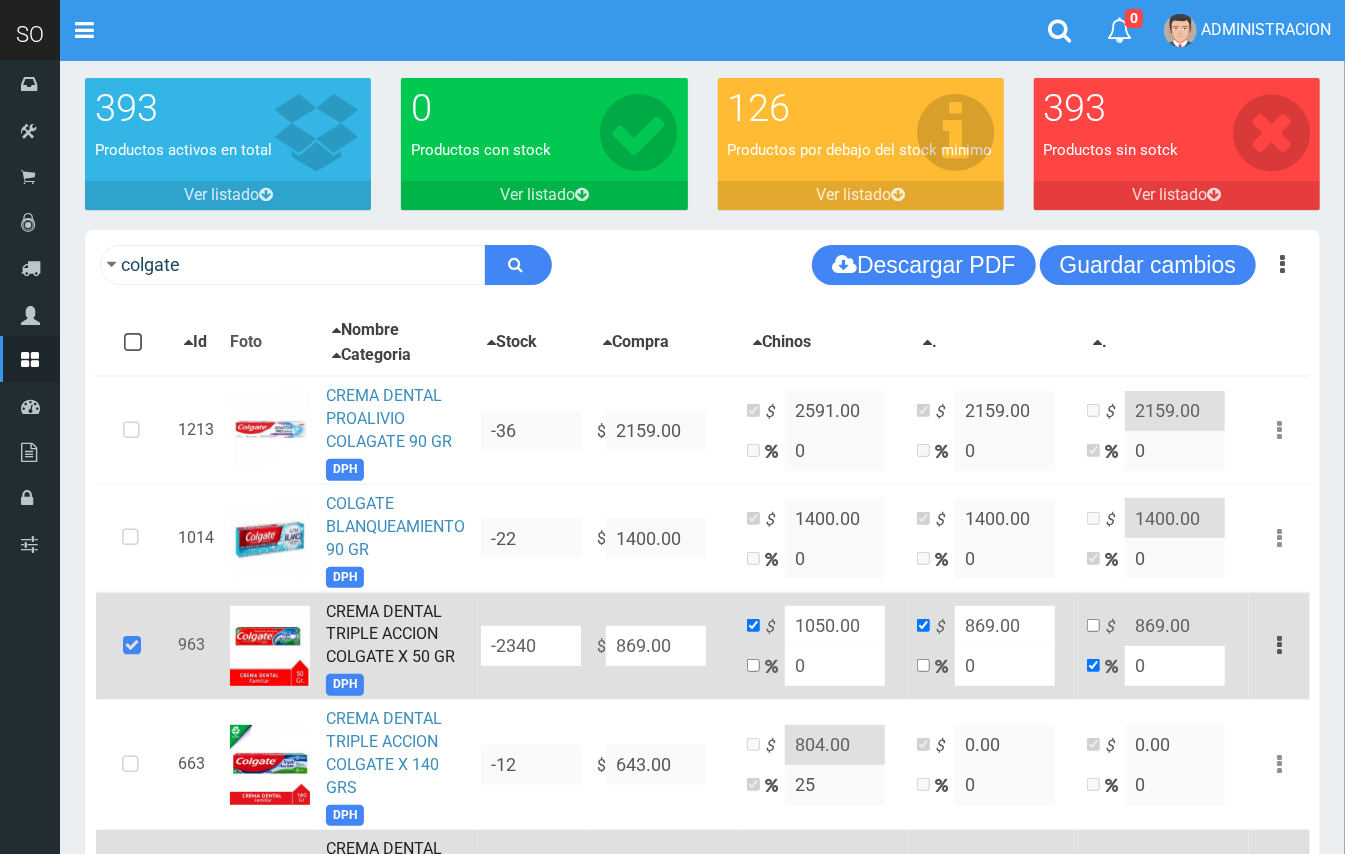 scroll, scrollTop: 0, scrollLeft: 0, axis: both 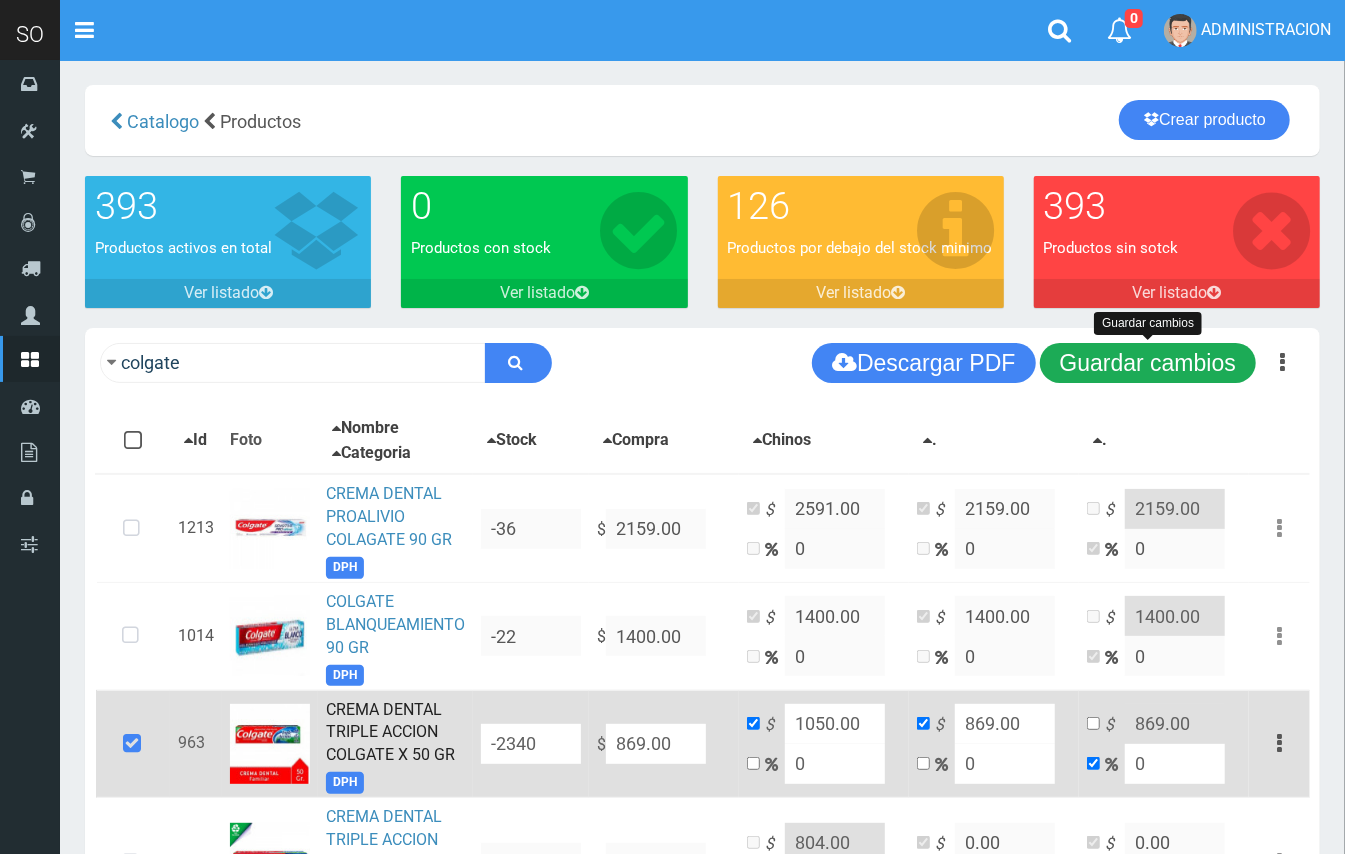 type on "1107.00" 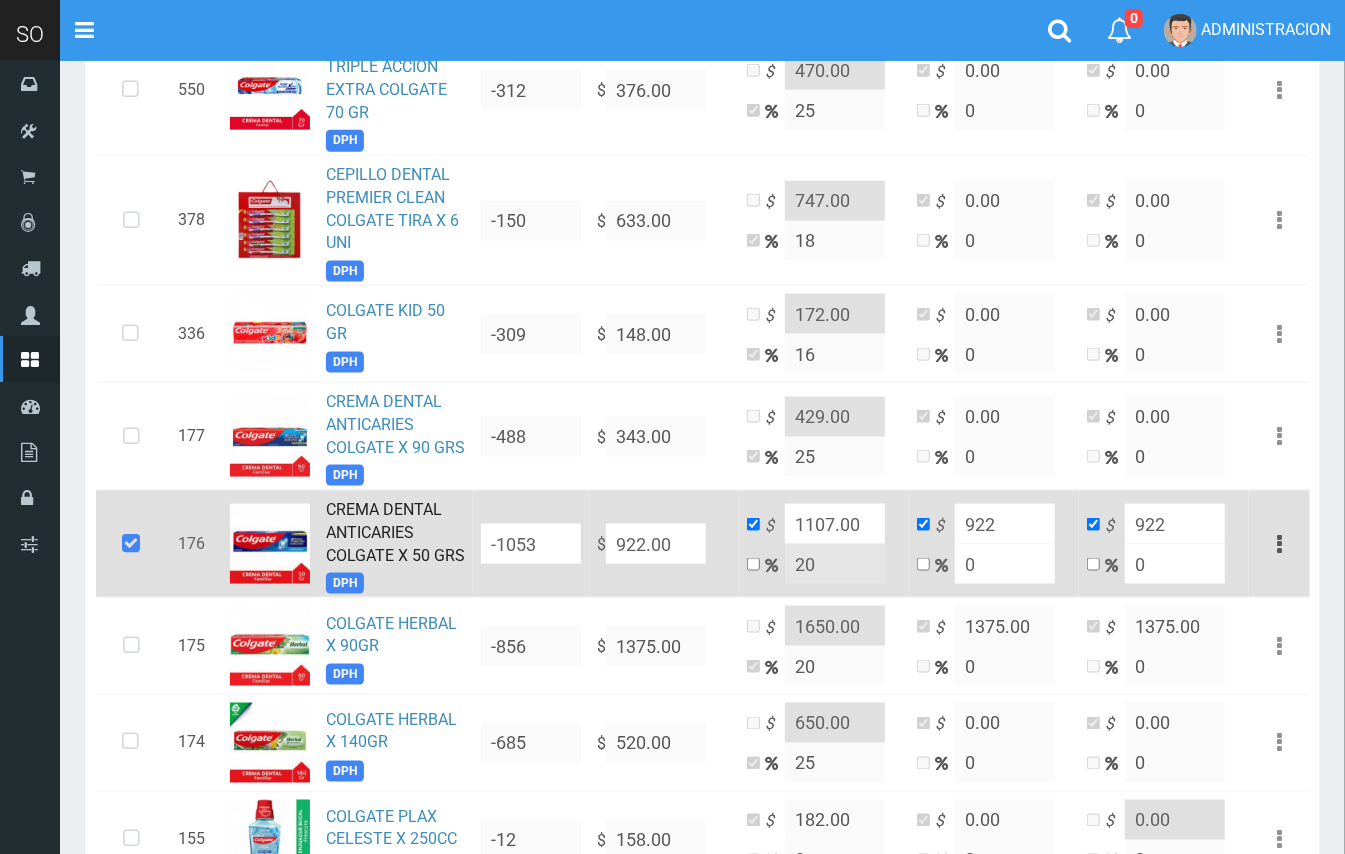scroll, scrollTop: 1318, scrollLeft: 0, axis: vertical 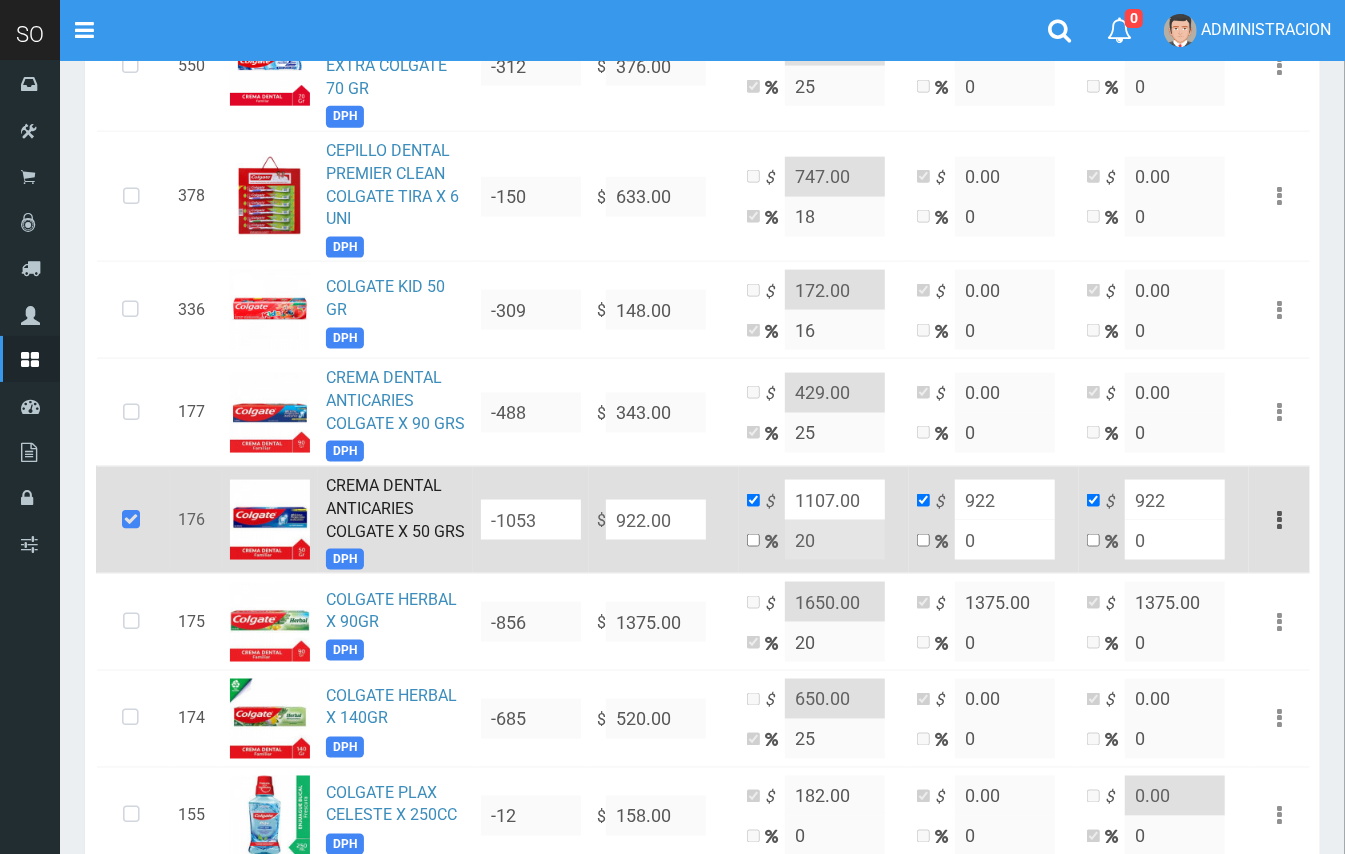 click on "CREMA DENTAL ANTICARIES COLGATE X 50 GRS" at bounding box center (395, 508) 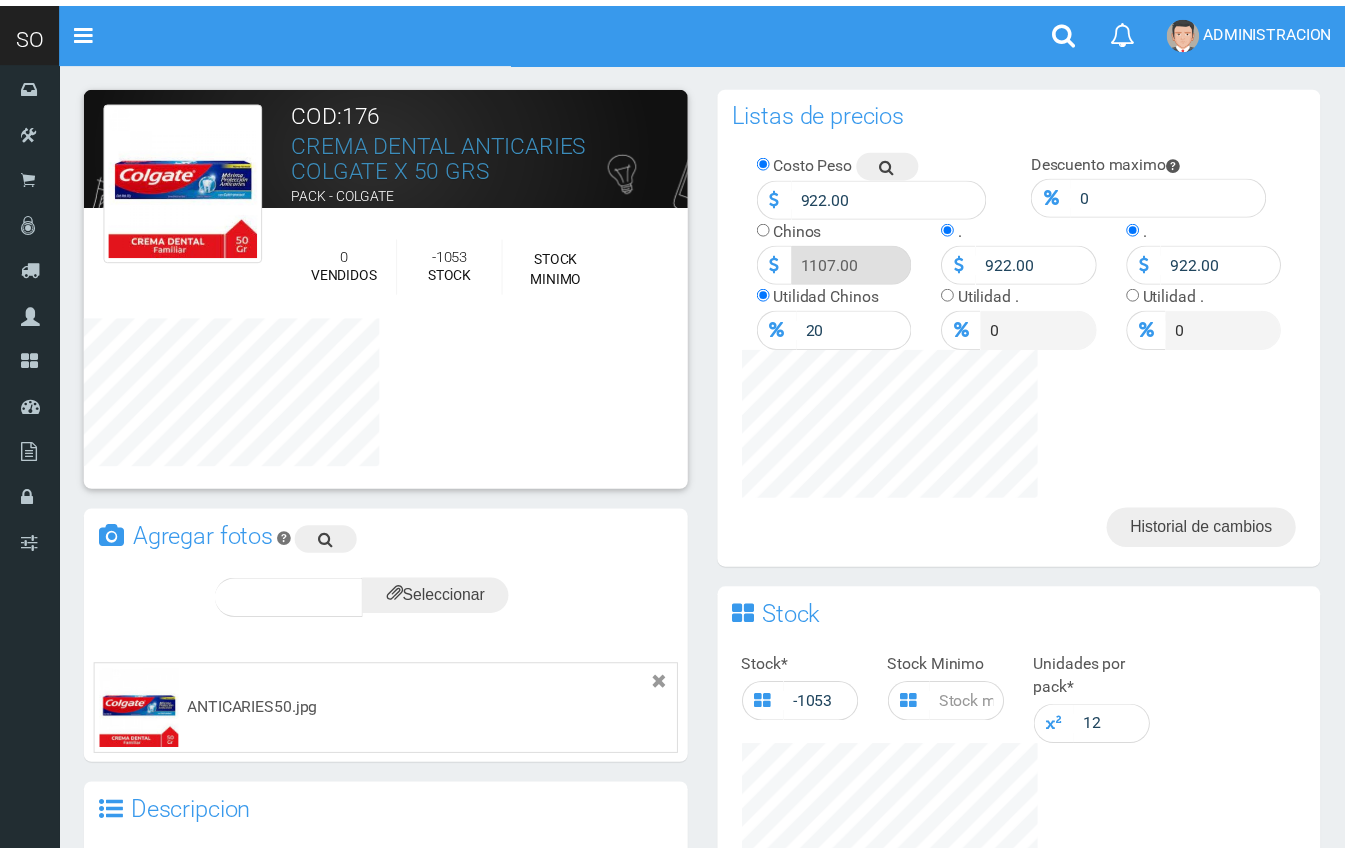 scroll, scrollTop: 0, scrollLeft: 0, axis: both 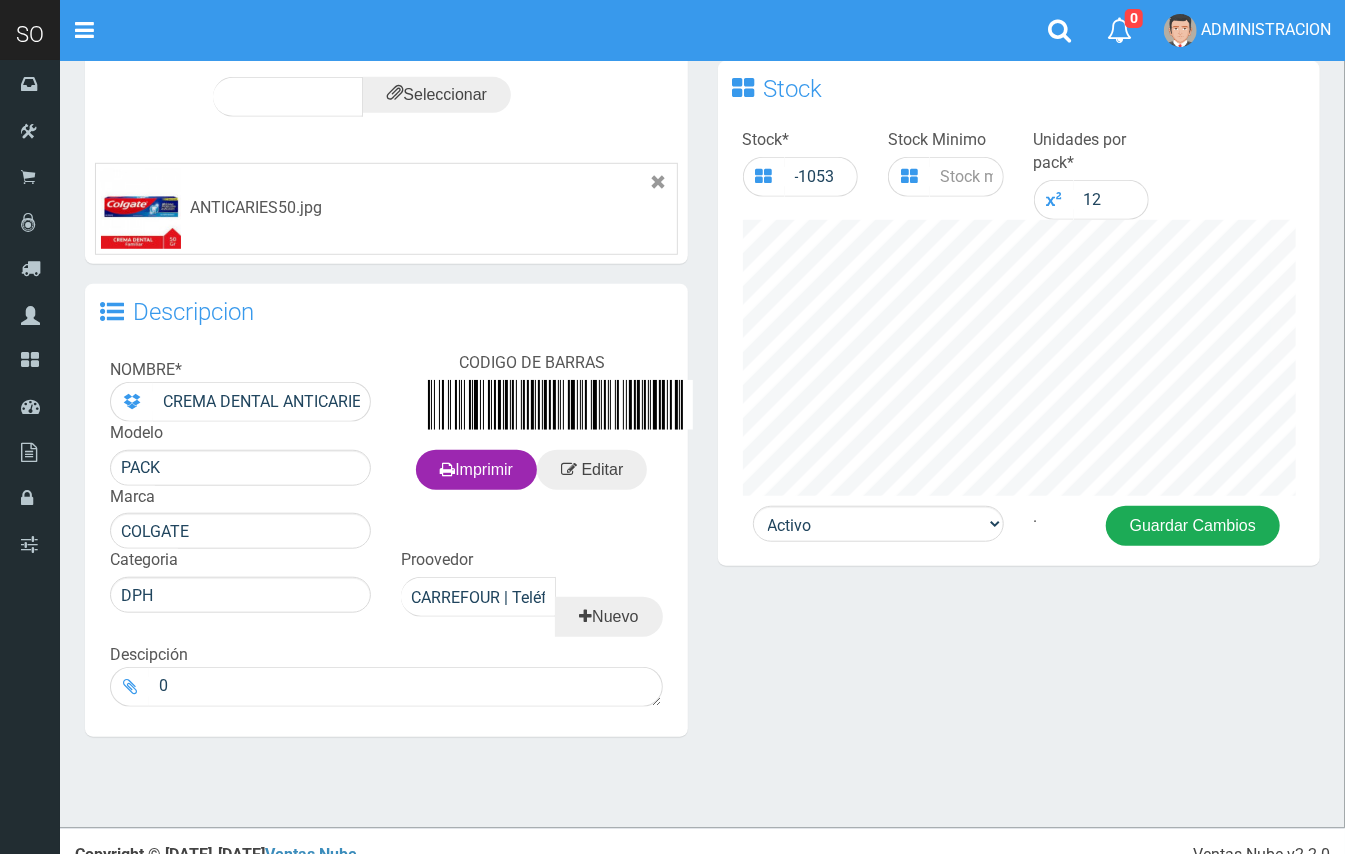 click on "Guardar Cambios" at bounding box center (1193, 526) 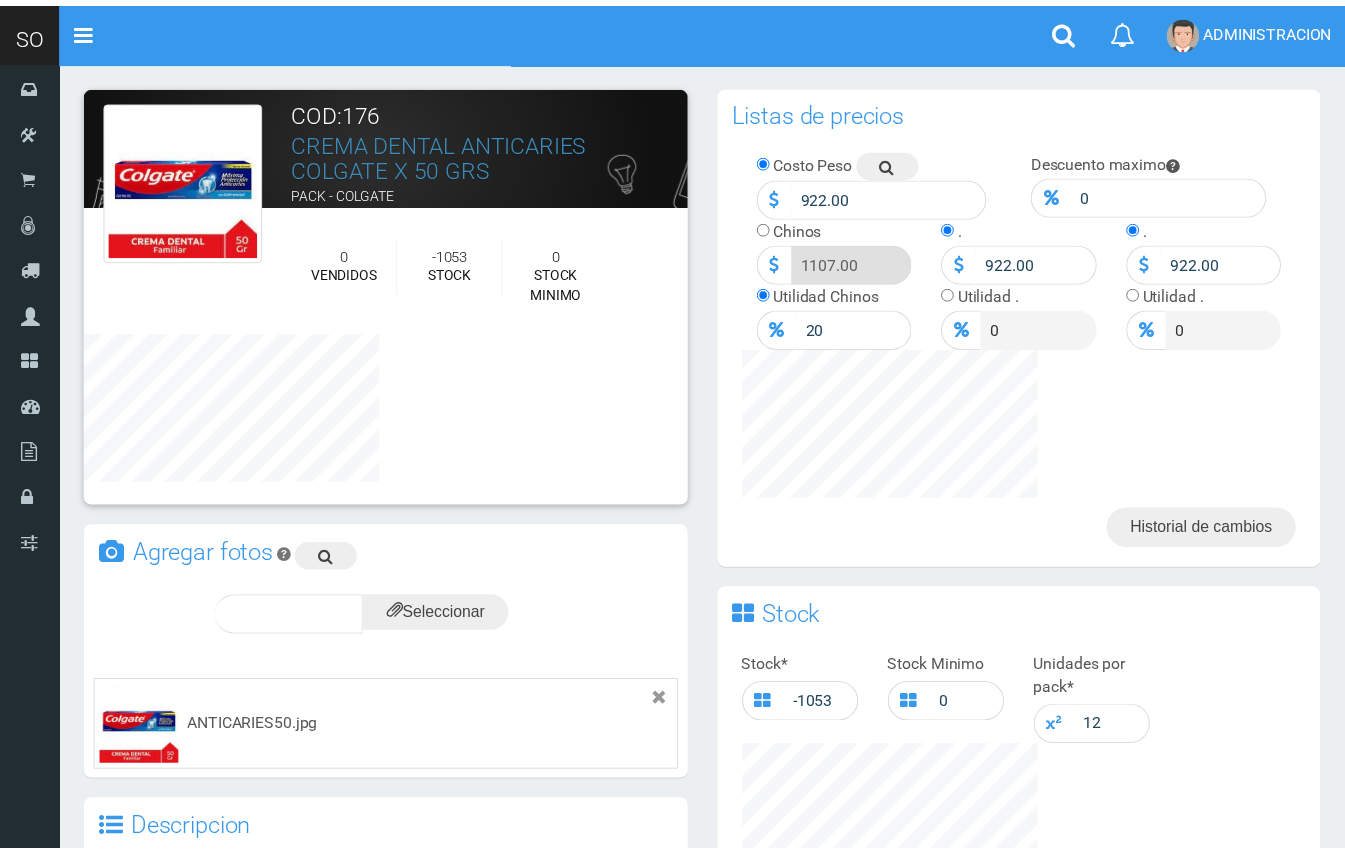 scroll, scrollTop: 0, scrollLeft: 0, axis: both 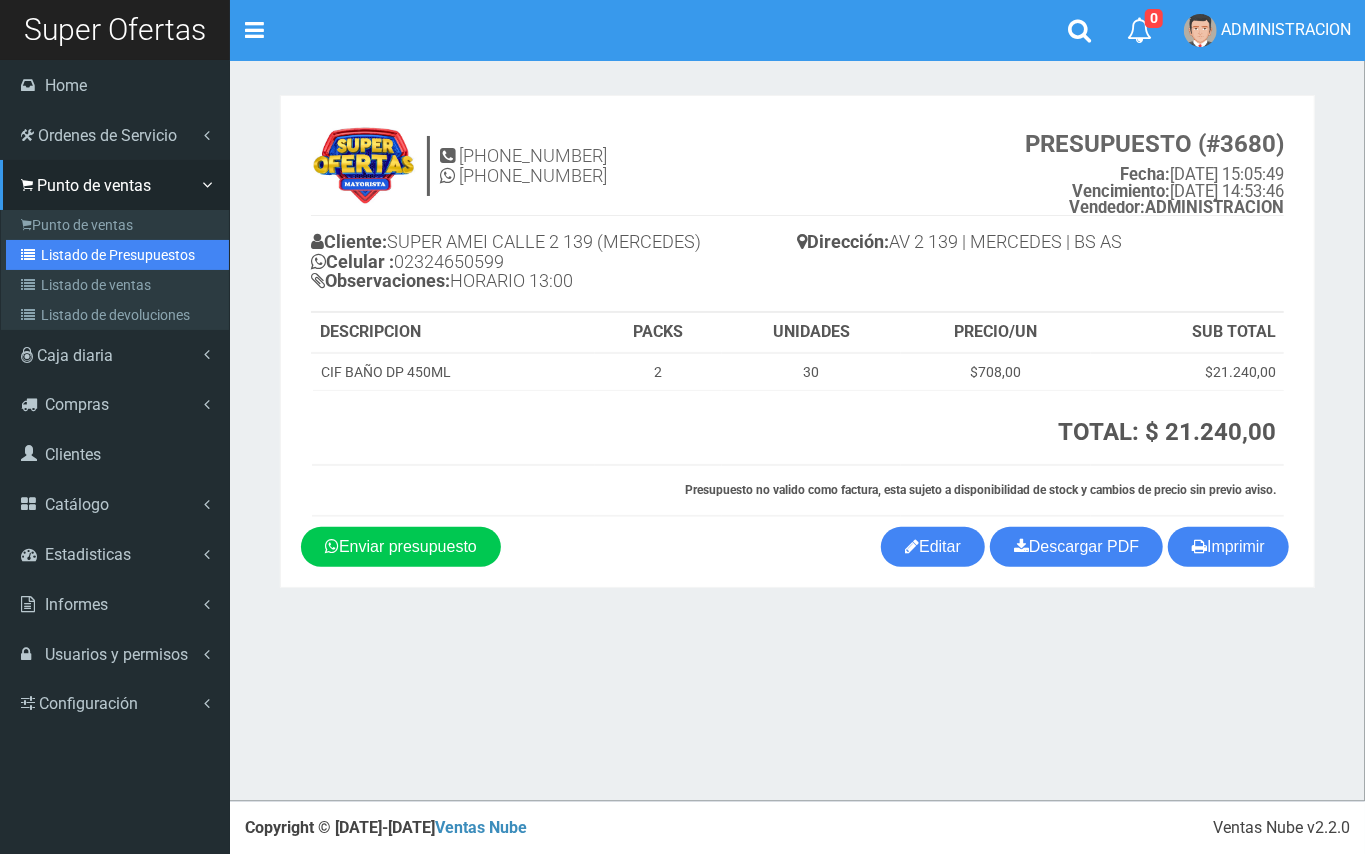 click on "Listado de Presupuestos" at bounding box center (117, 255) 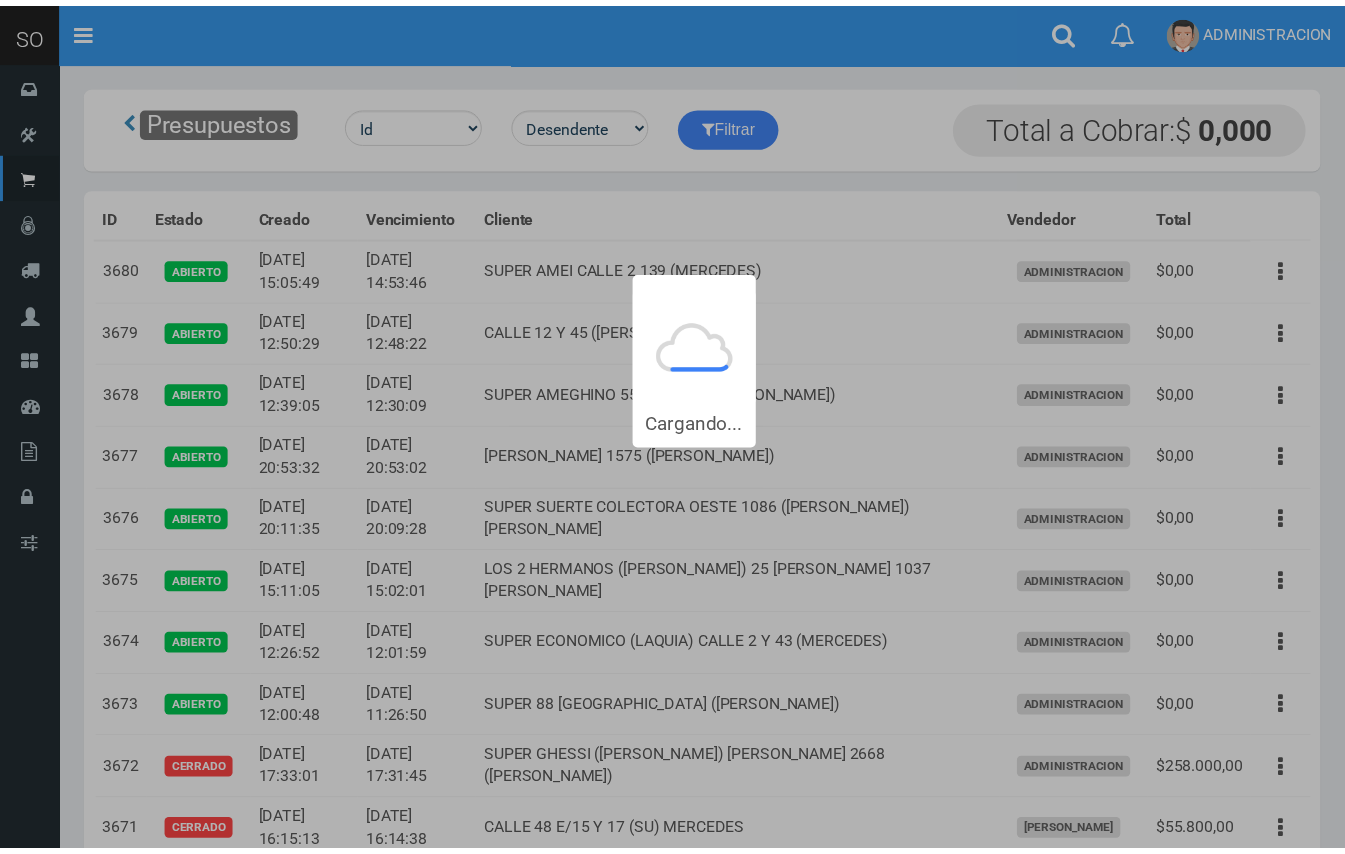 scroll, scrollTop: 0, scrollLeft: 0, axis: both 